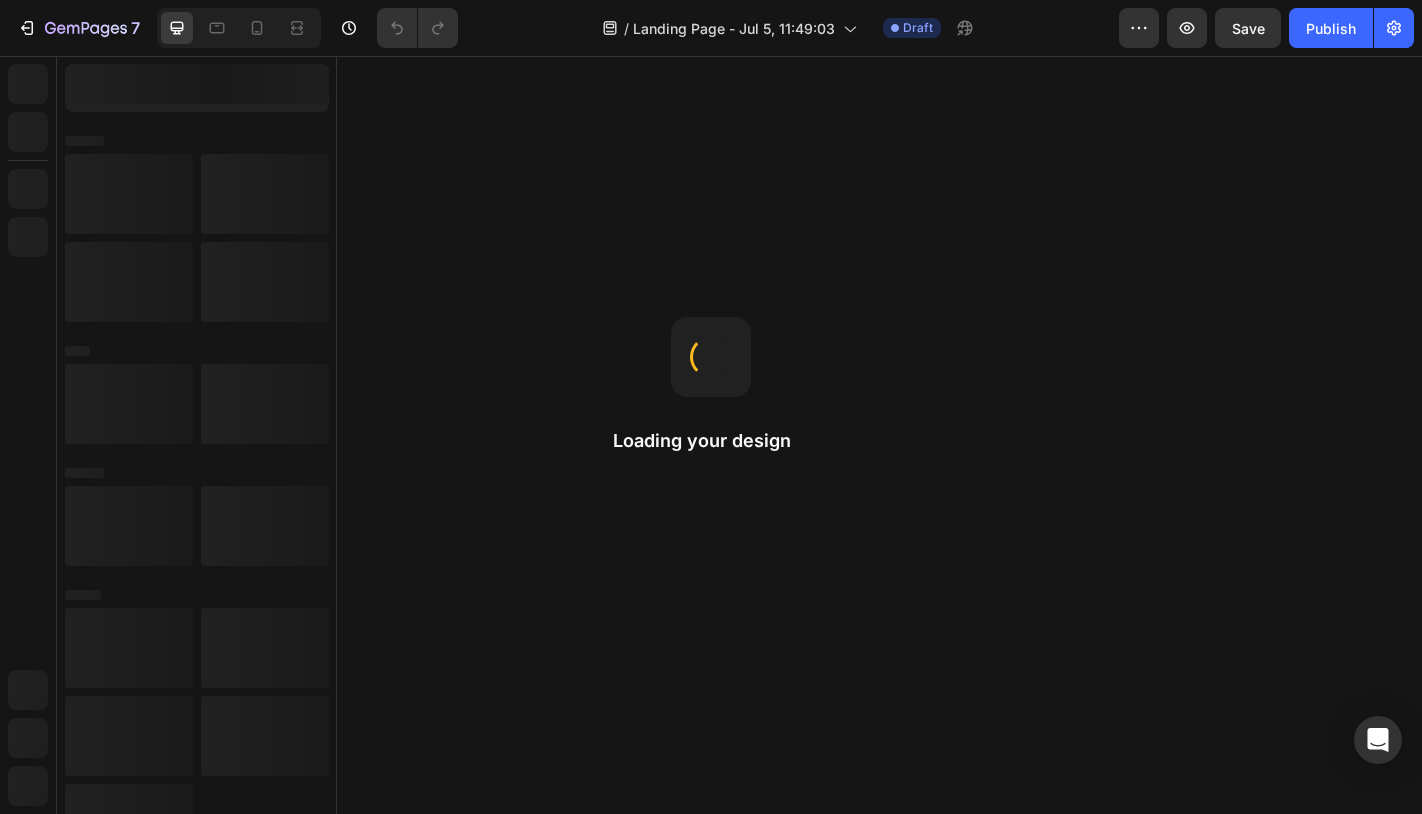 scroll, scrollTop: 0, scrollLeft: 0, axis: both 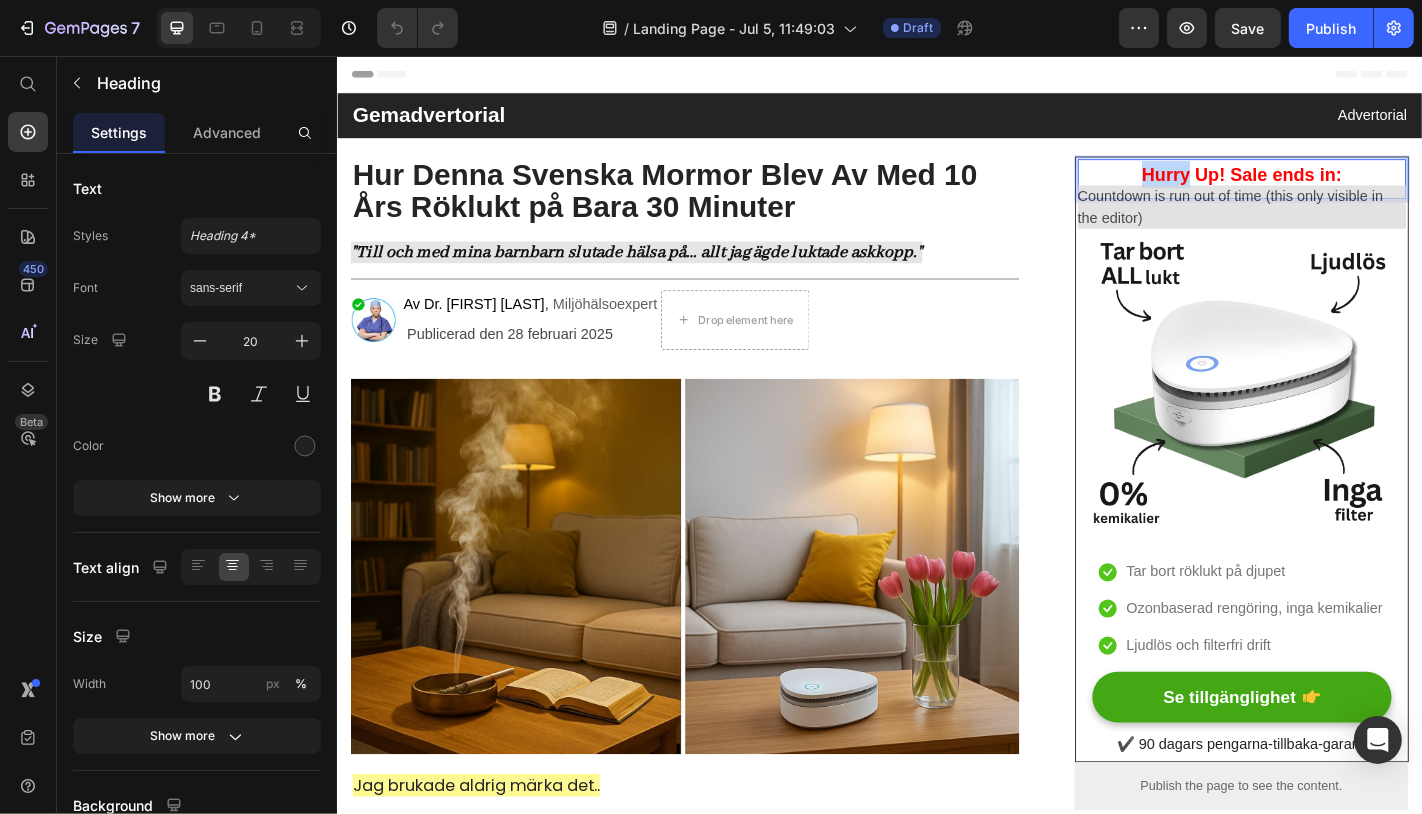 click on "Hurry Up! Sale ends in:" at bounding box center [1336, 187] 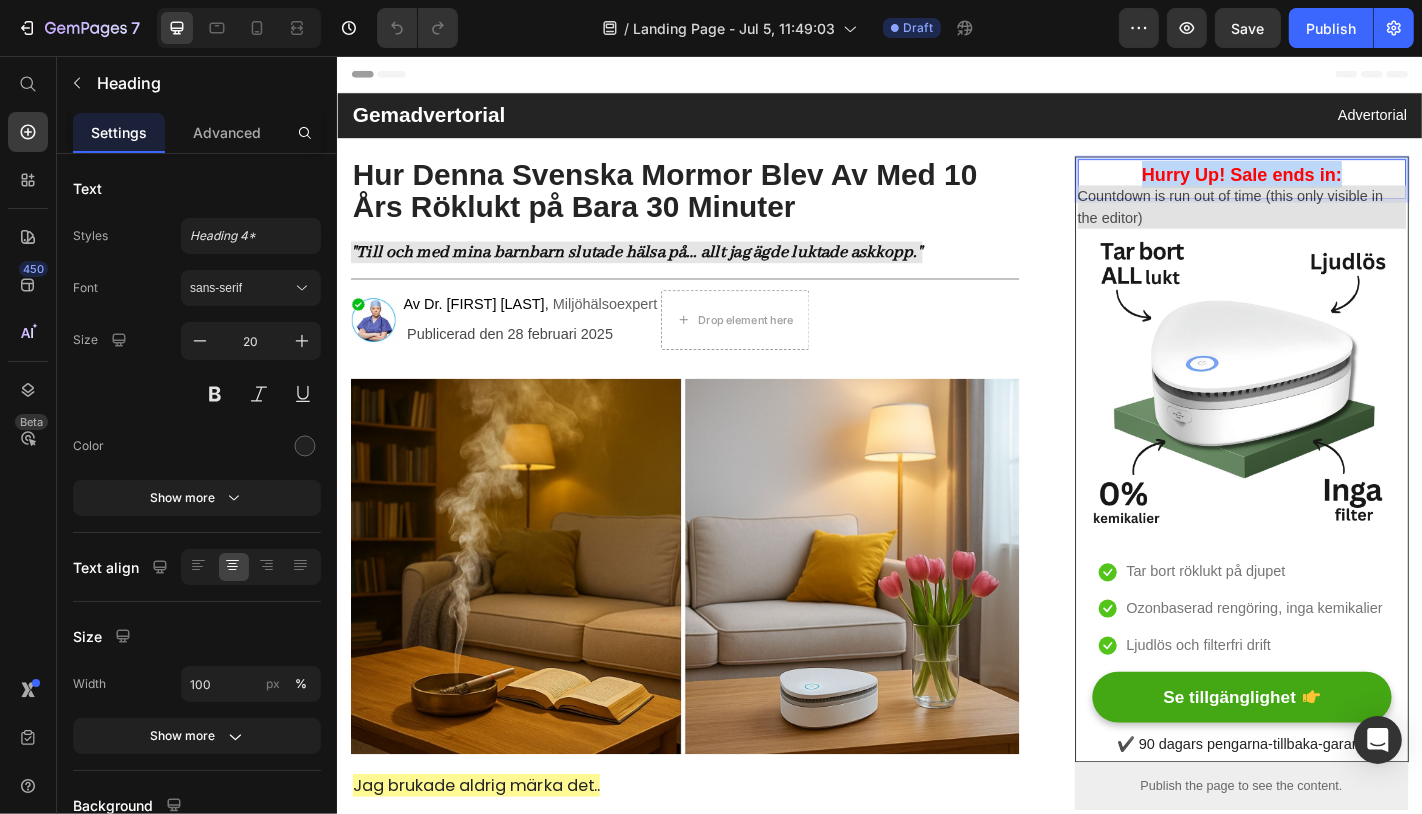 click on "Hurry Up! Sale ends in:" at bounding box center [1336, 187] 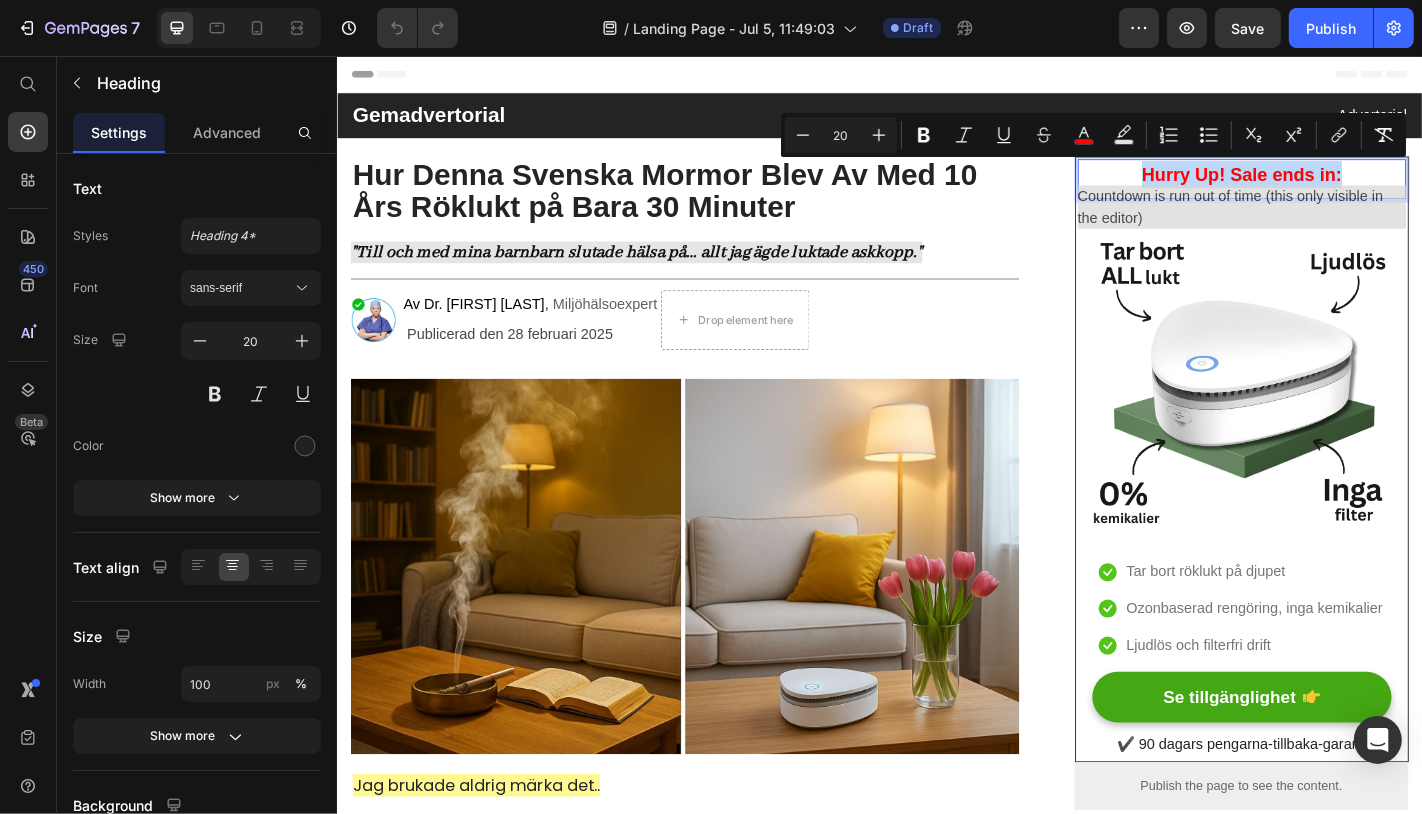 copy on "Hurry Up! Sale ends in:" 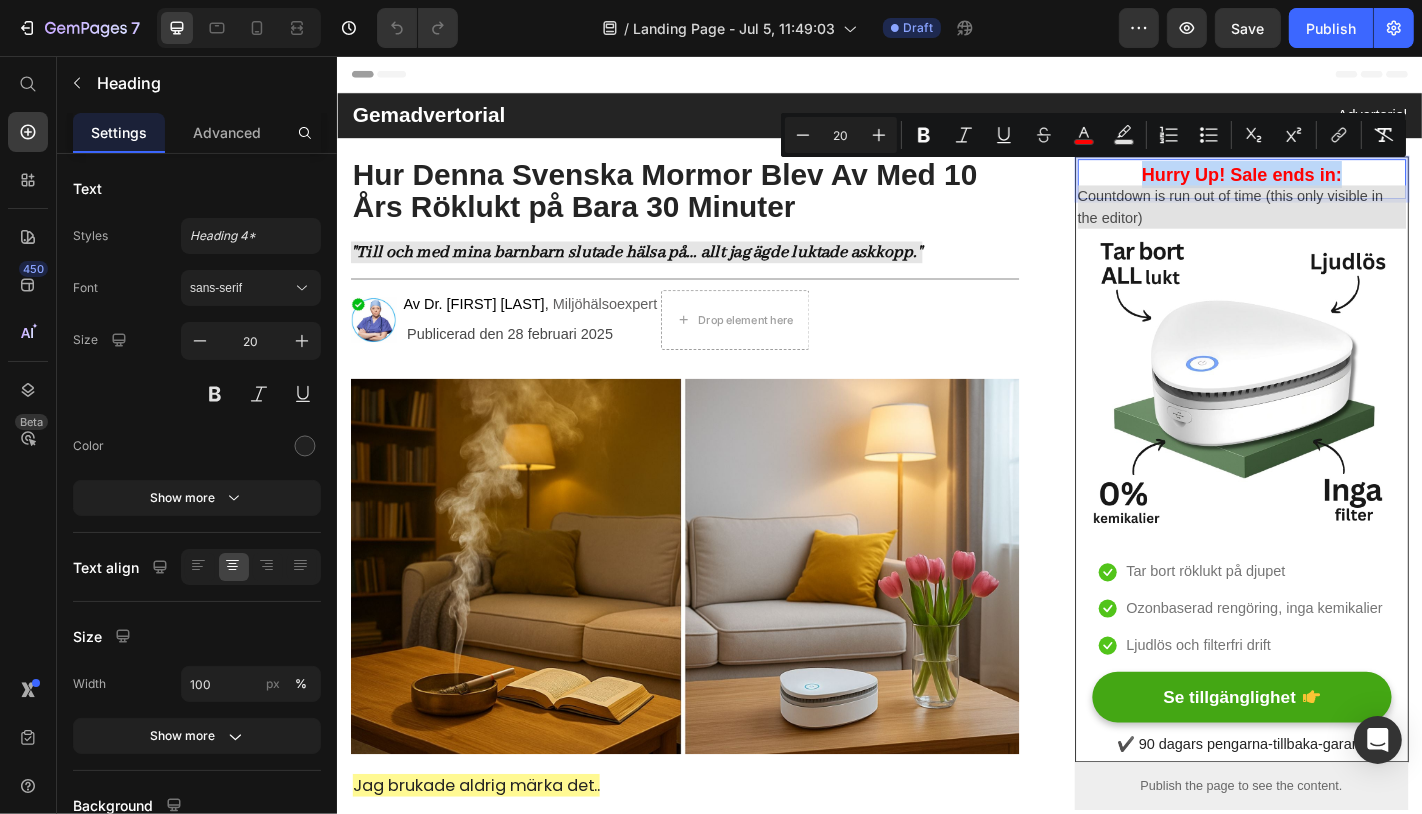 click on "Hurry Up! Sale ends in:" at bounding box center [1336, 187] 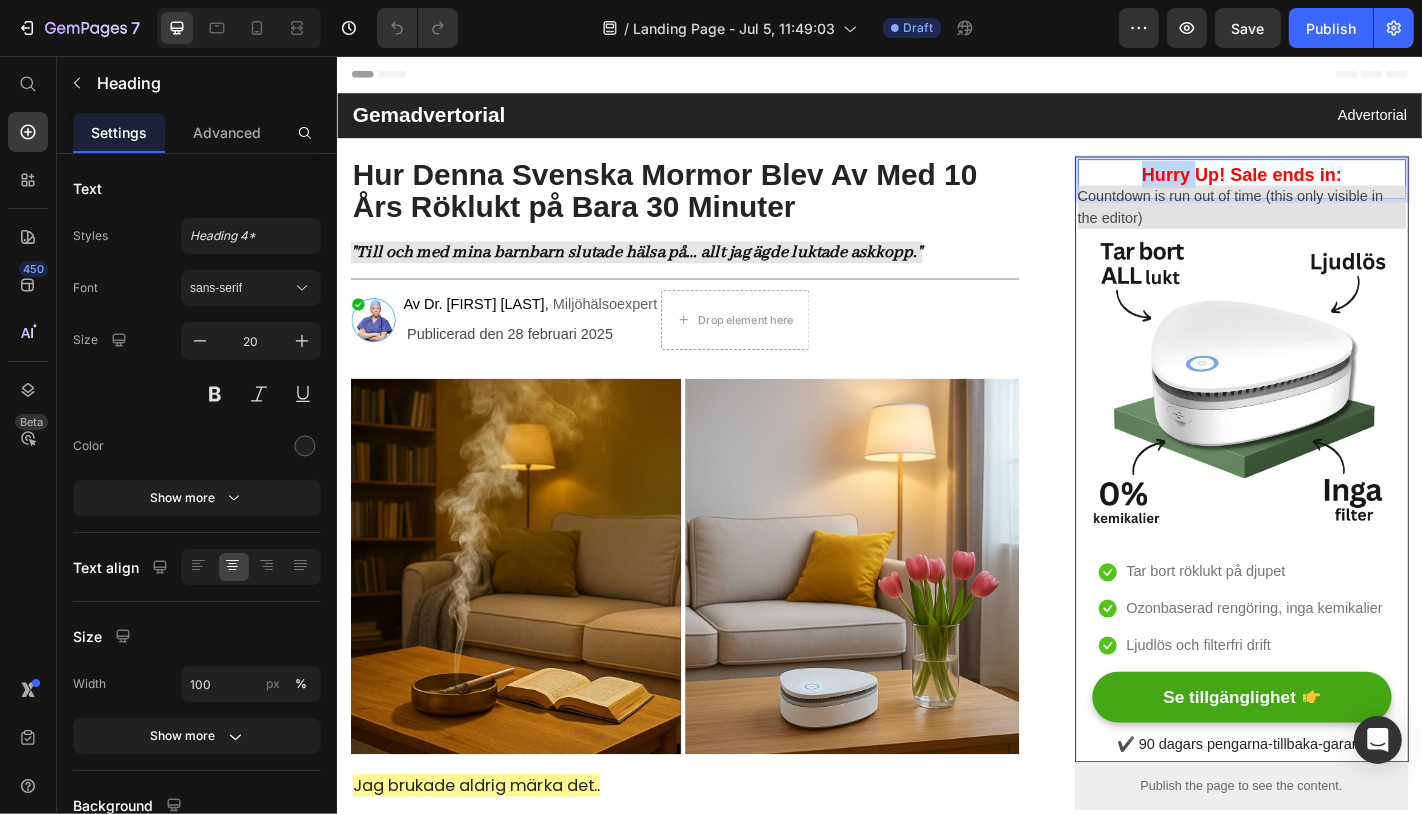click on "Hurry Up! Sale ends in:" at bounding box center [1336, 187] 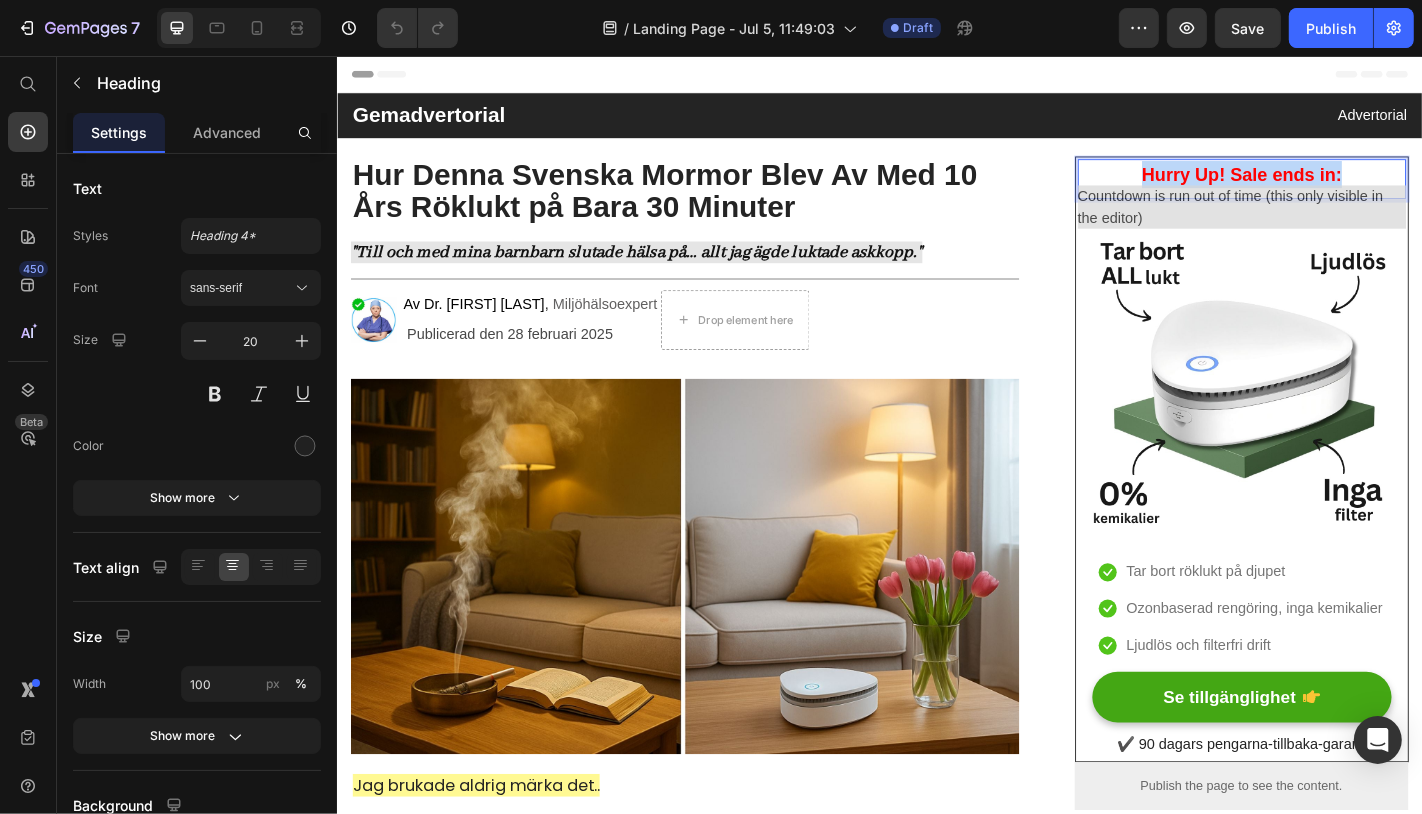 click on "Hurry Up! Sale ends in:" at bounding box center [1336, 187] 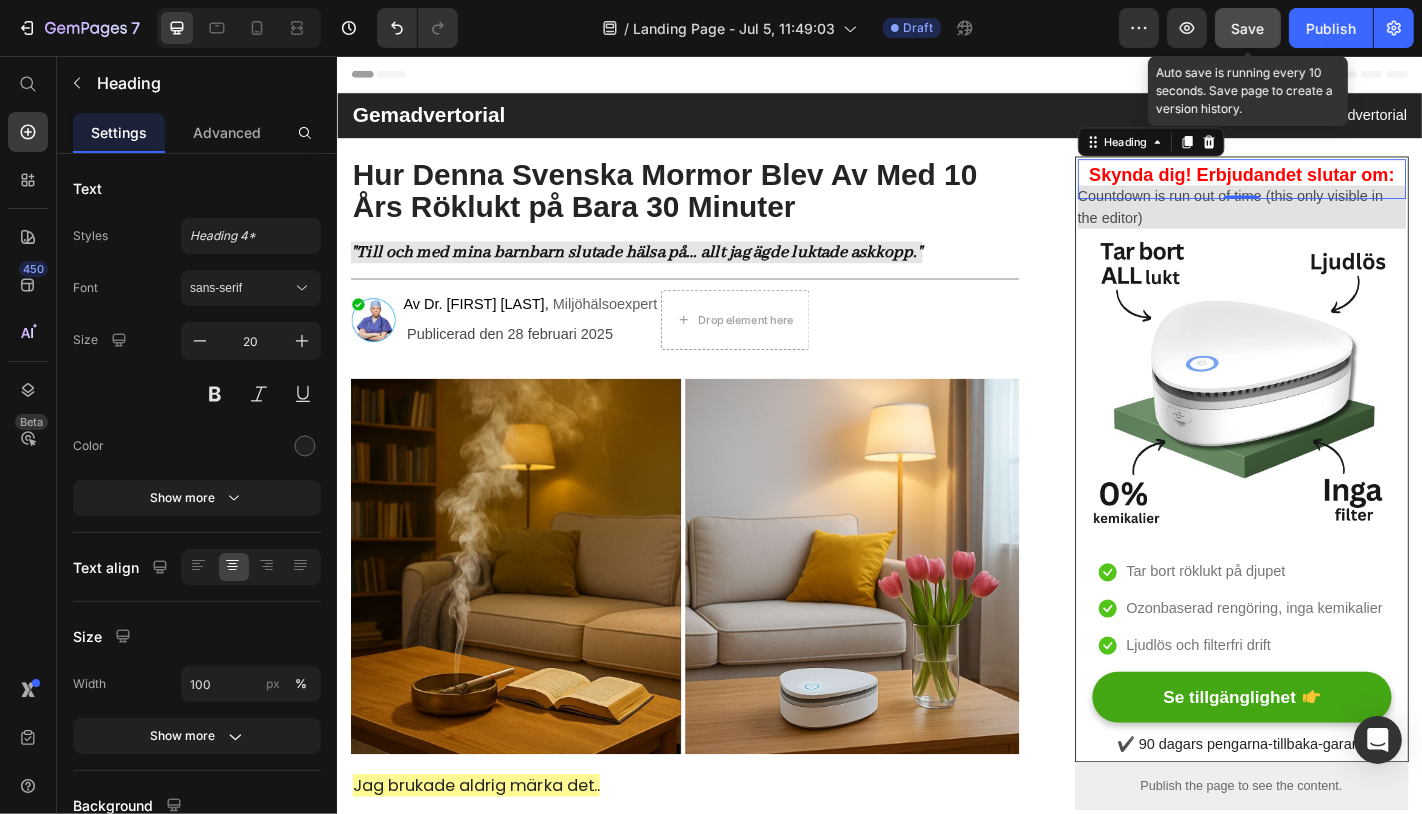 click on "Save" at bounding box center [1248, 28] 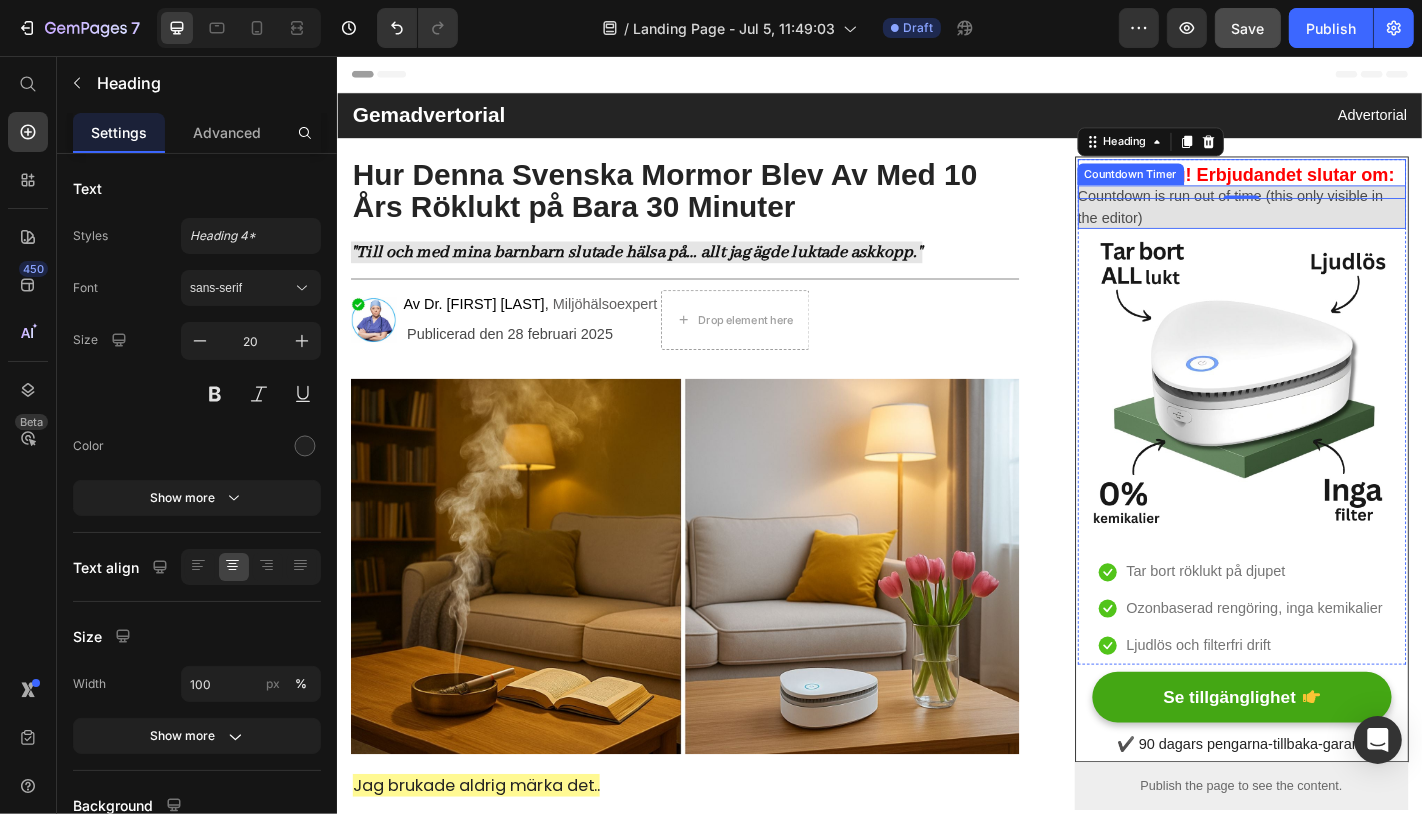 click on "Countdown is run out of time (this only visible in the editor)" at bounding box center [1336, 223] 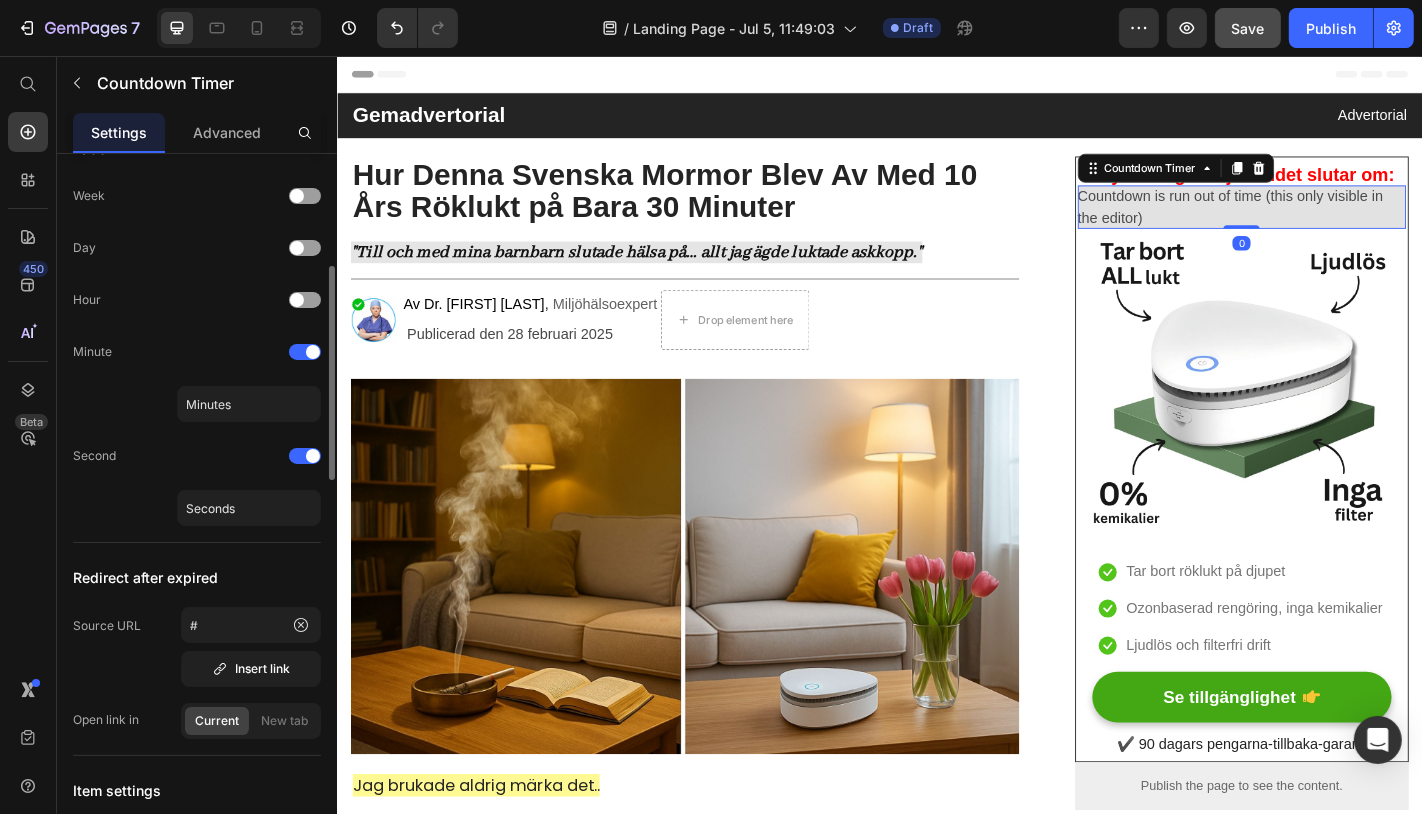scroll, scrollTop: 360, scrollLeft: 0, axis: vertical 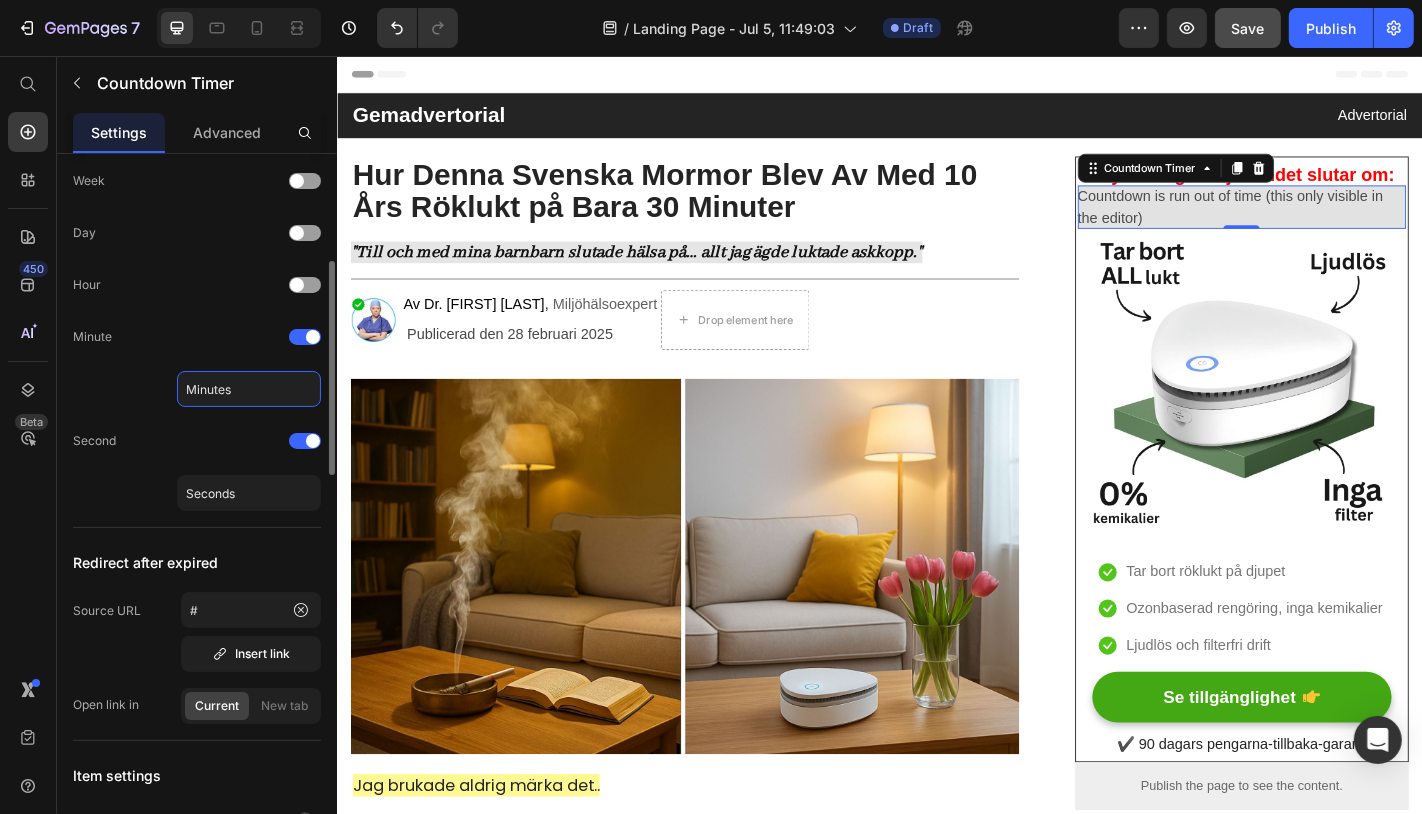 click on "Minutes" 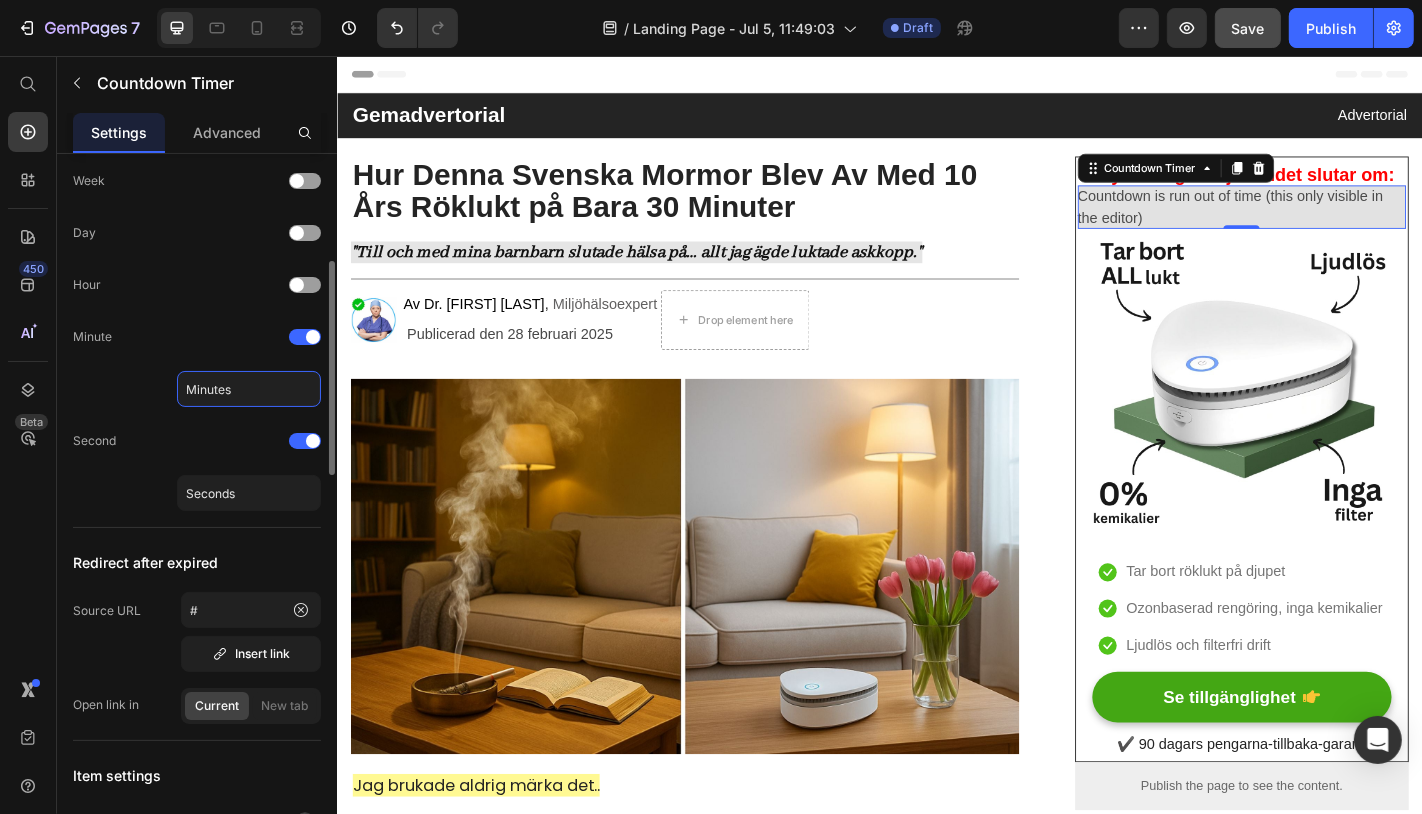 click on "Minutes" 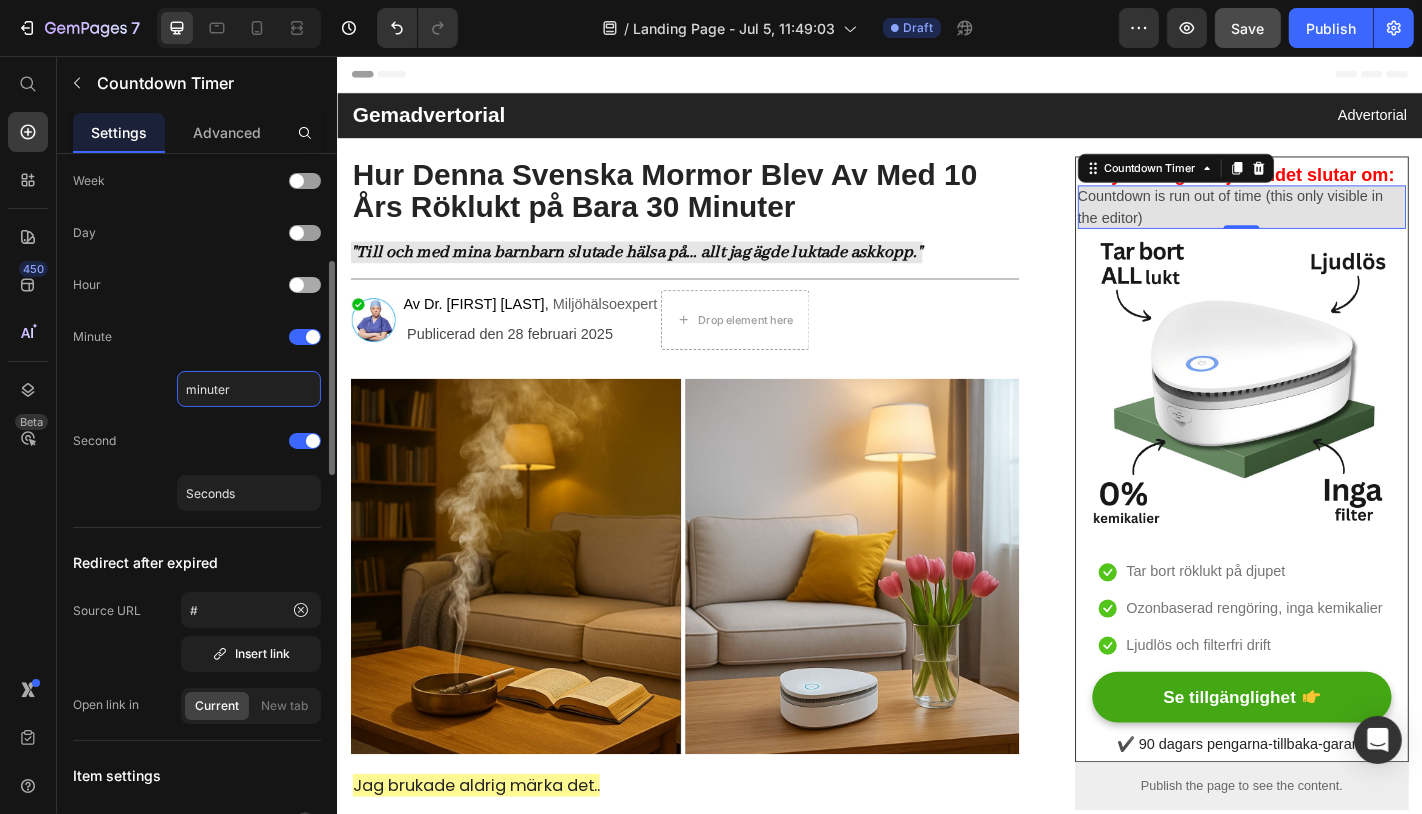 type on "minuter" 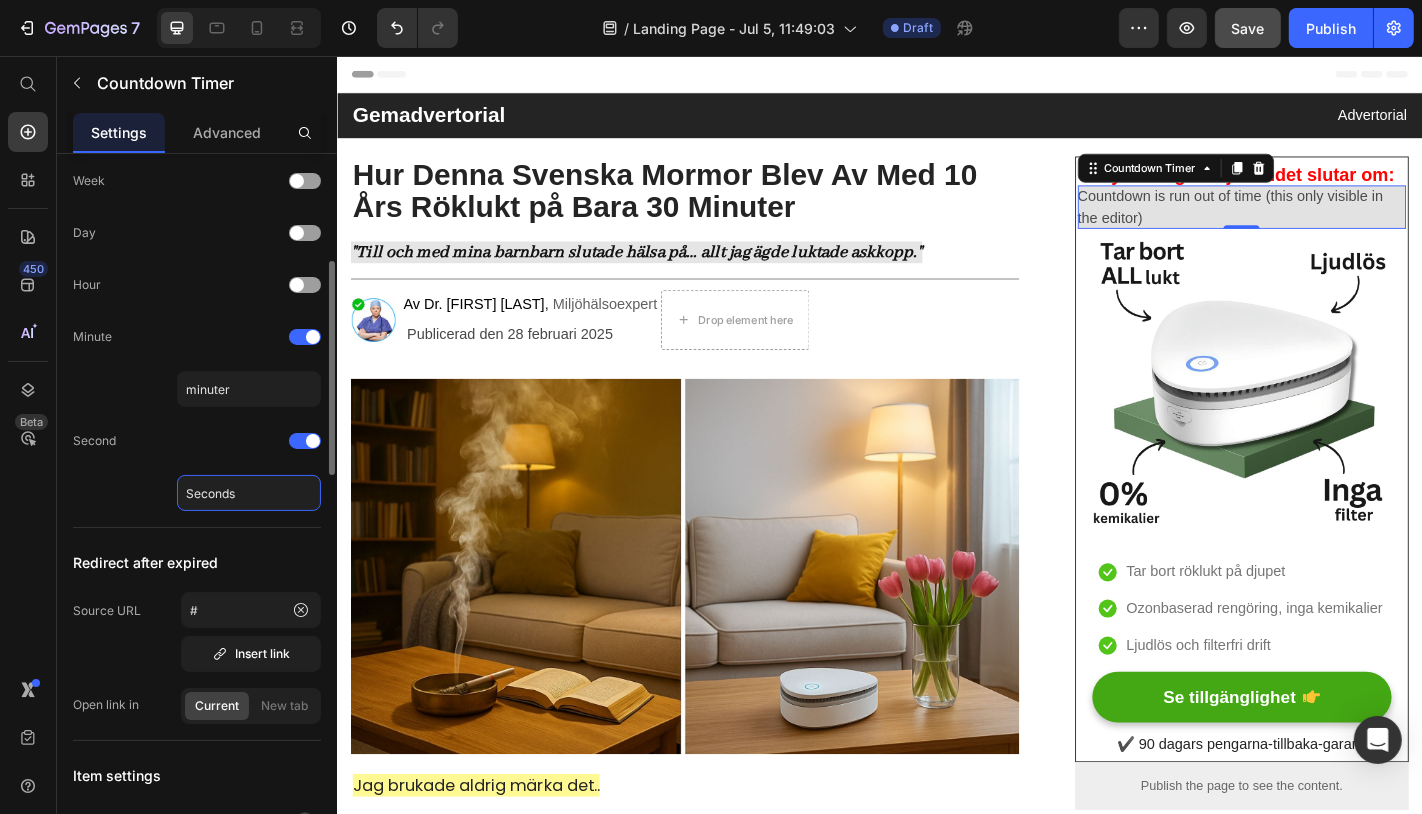 click on "Seconds" 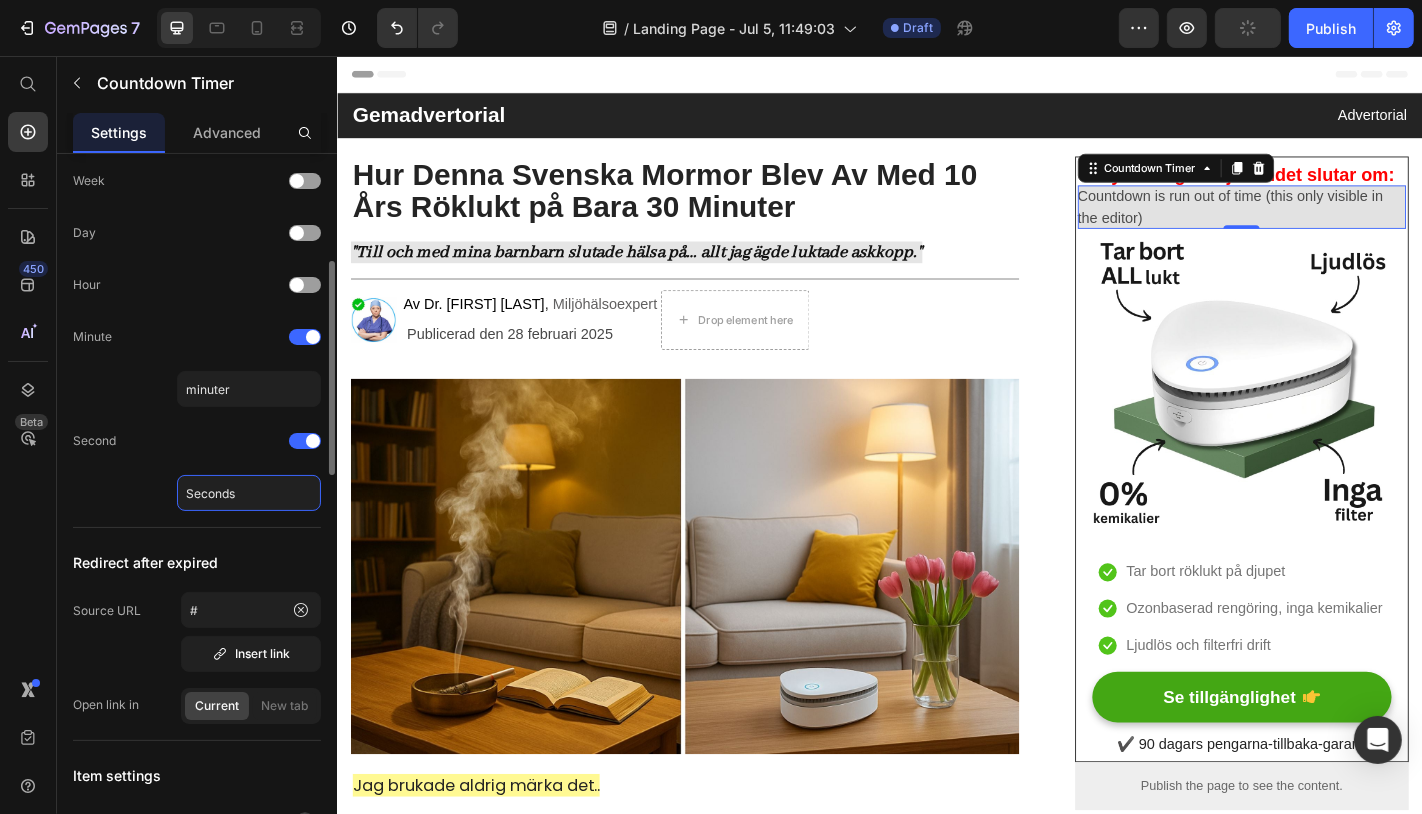 paste on "sekunder" 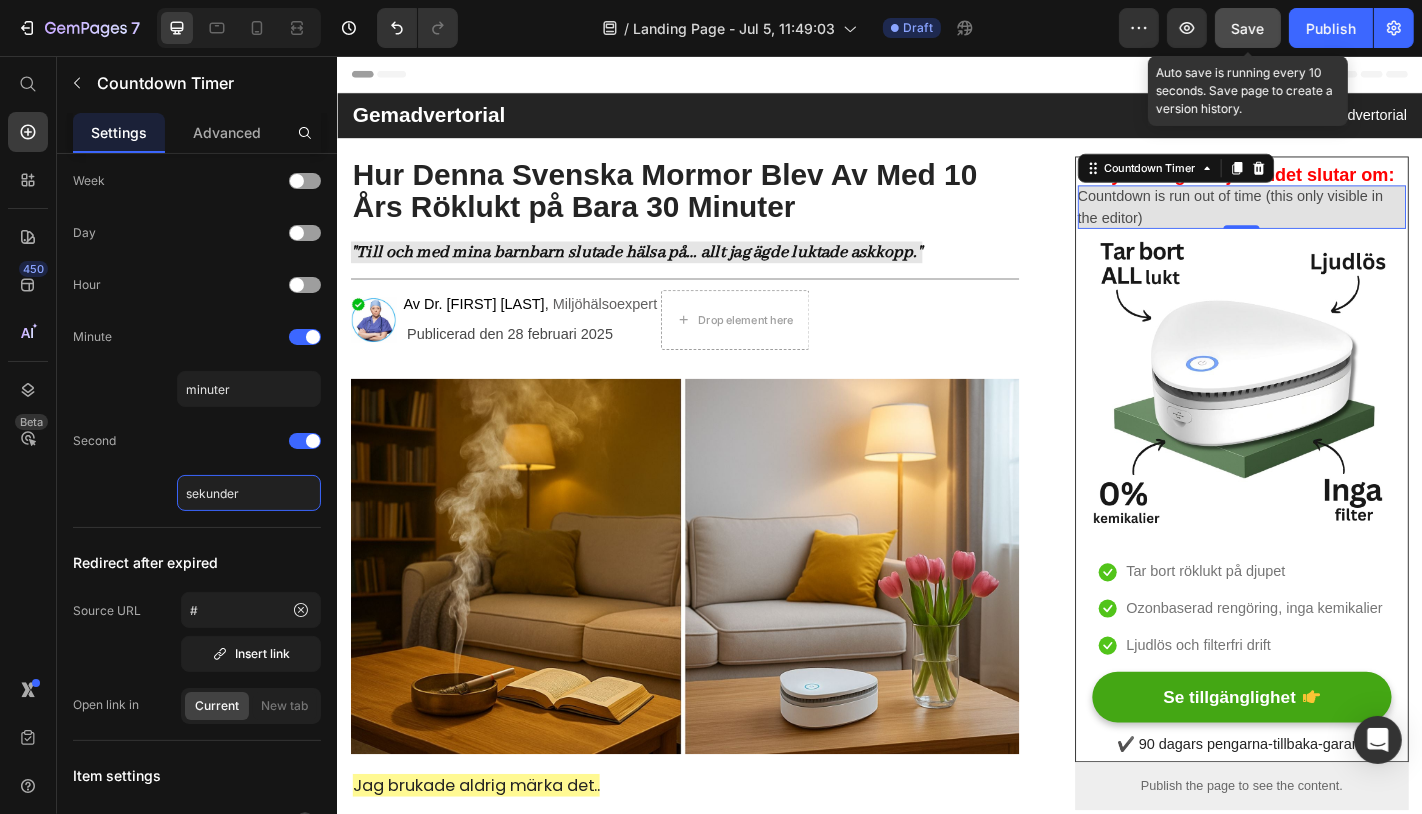 type on "sekunder" 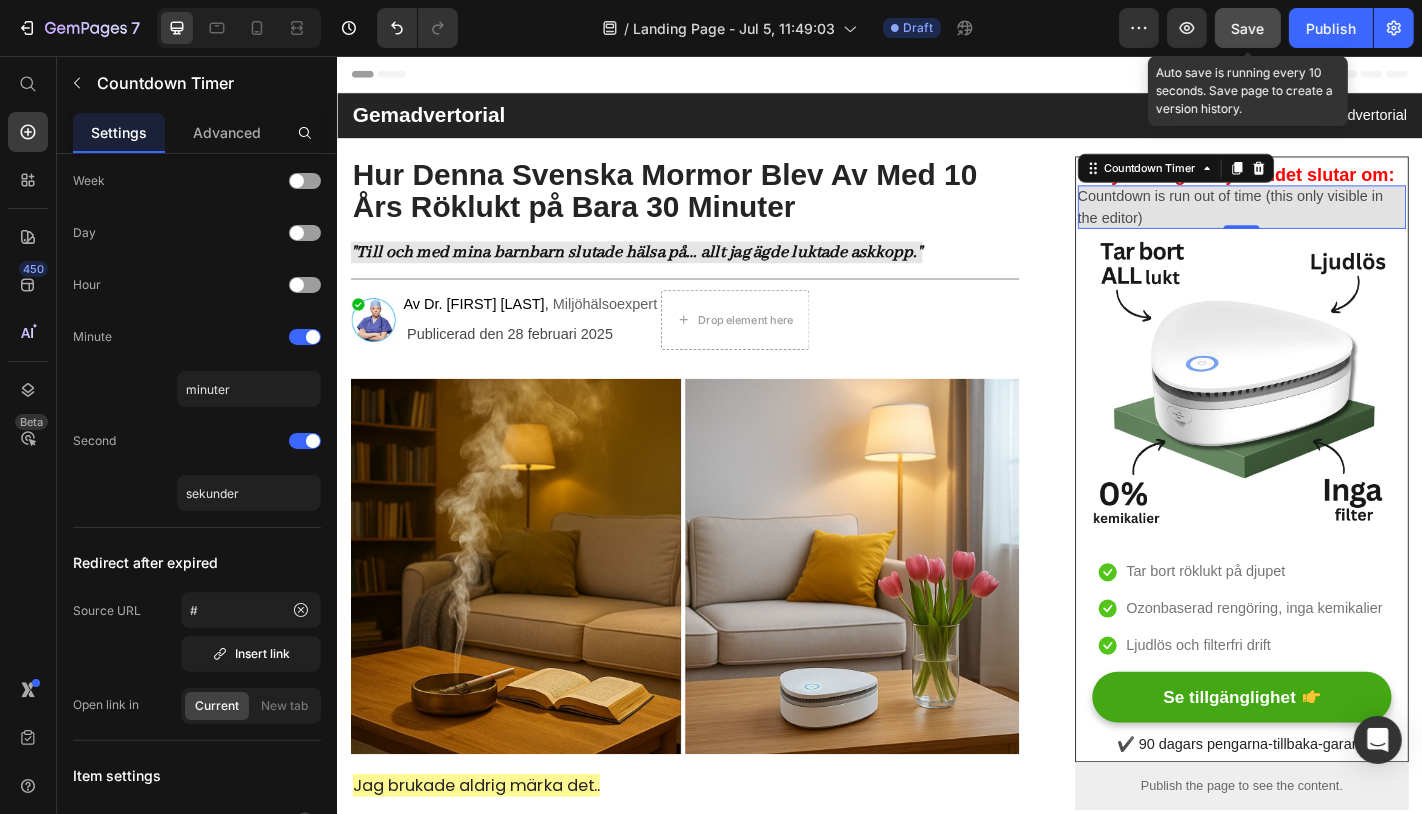 click on "Save" at bounding box center (1248, 28) 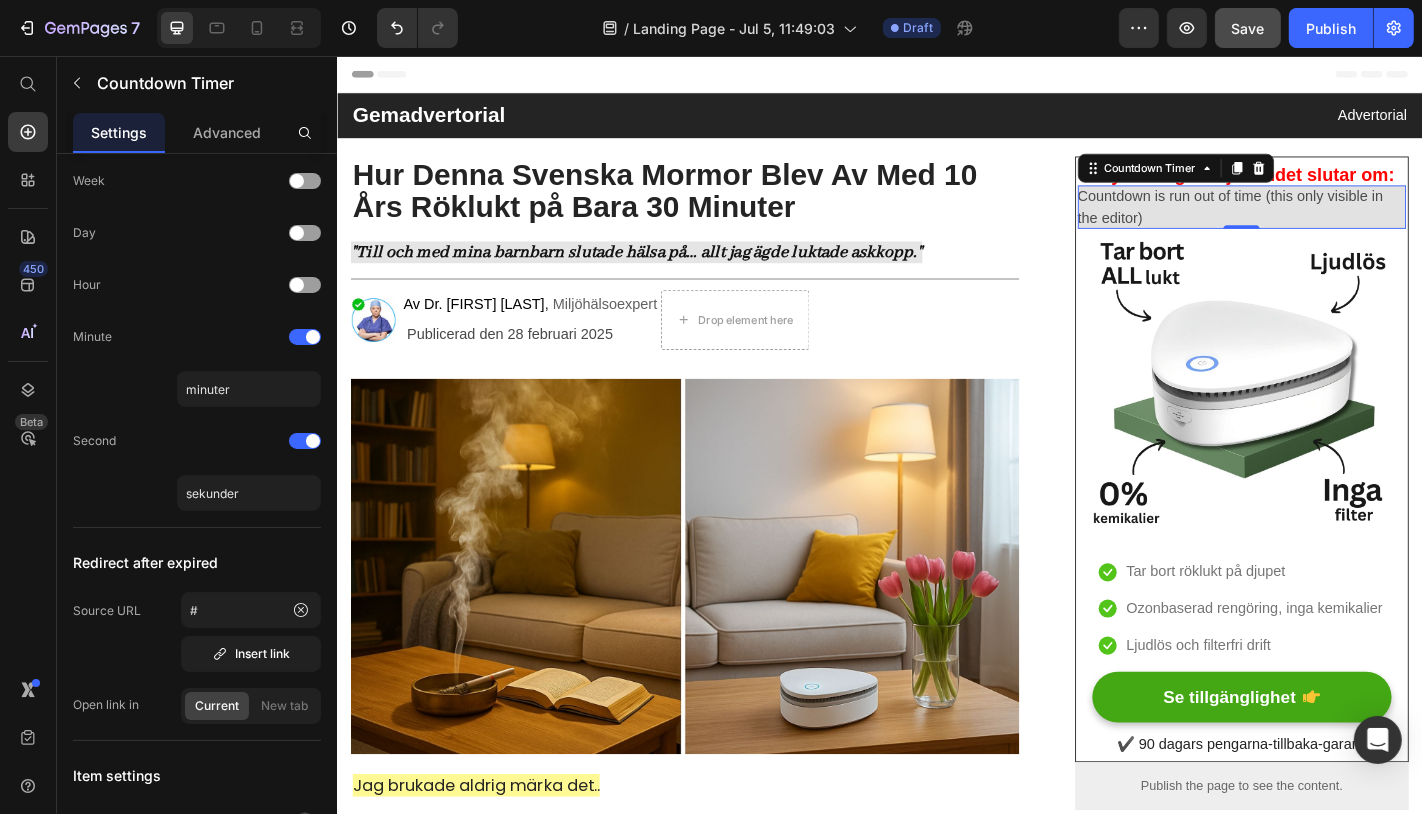 type 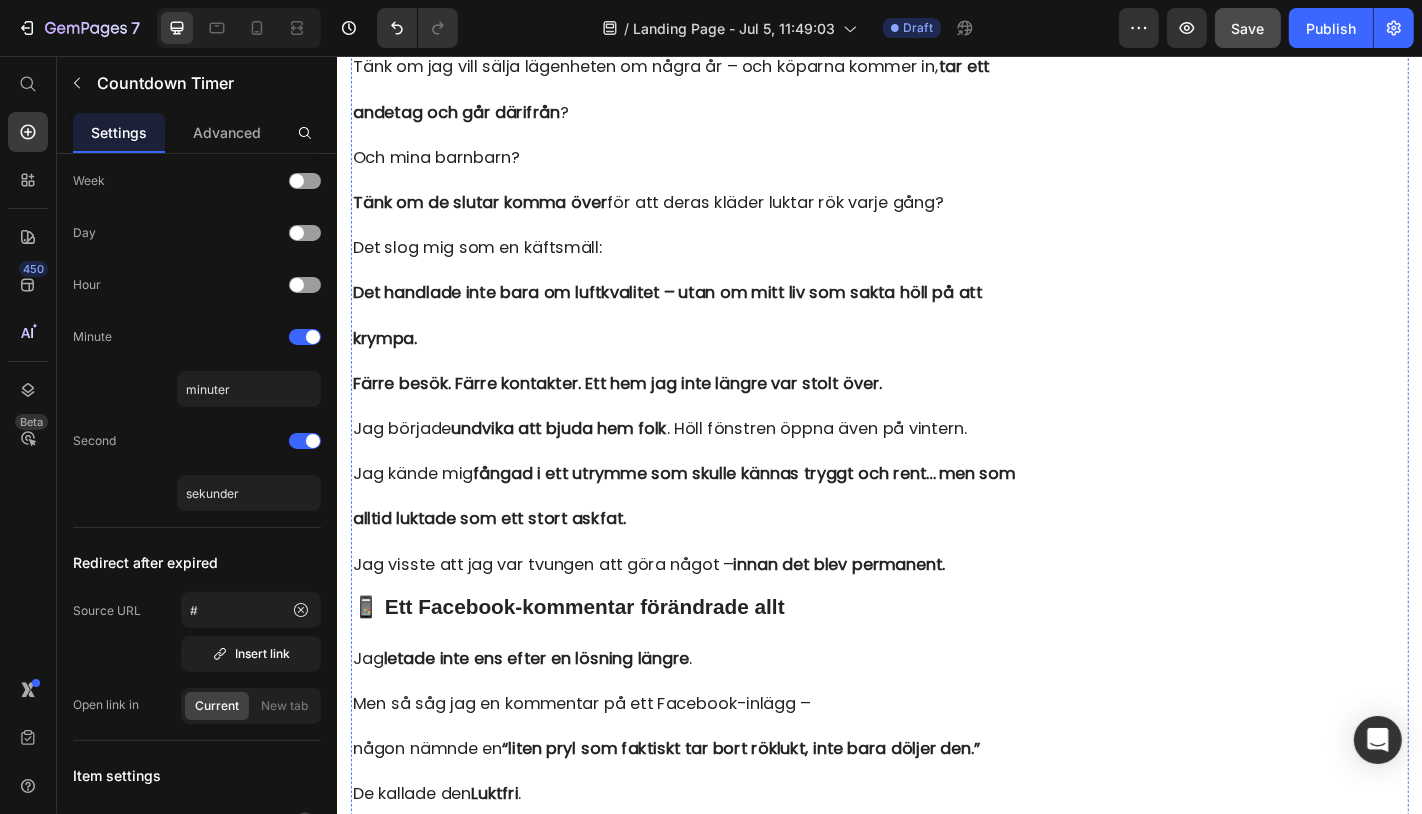 scroll, scrollTop: 3684, scrollLeft: 0, axis: vertical 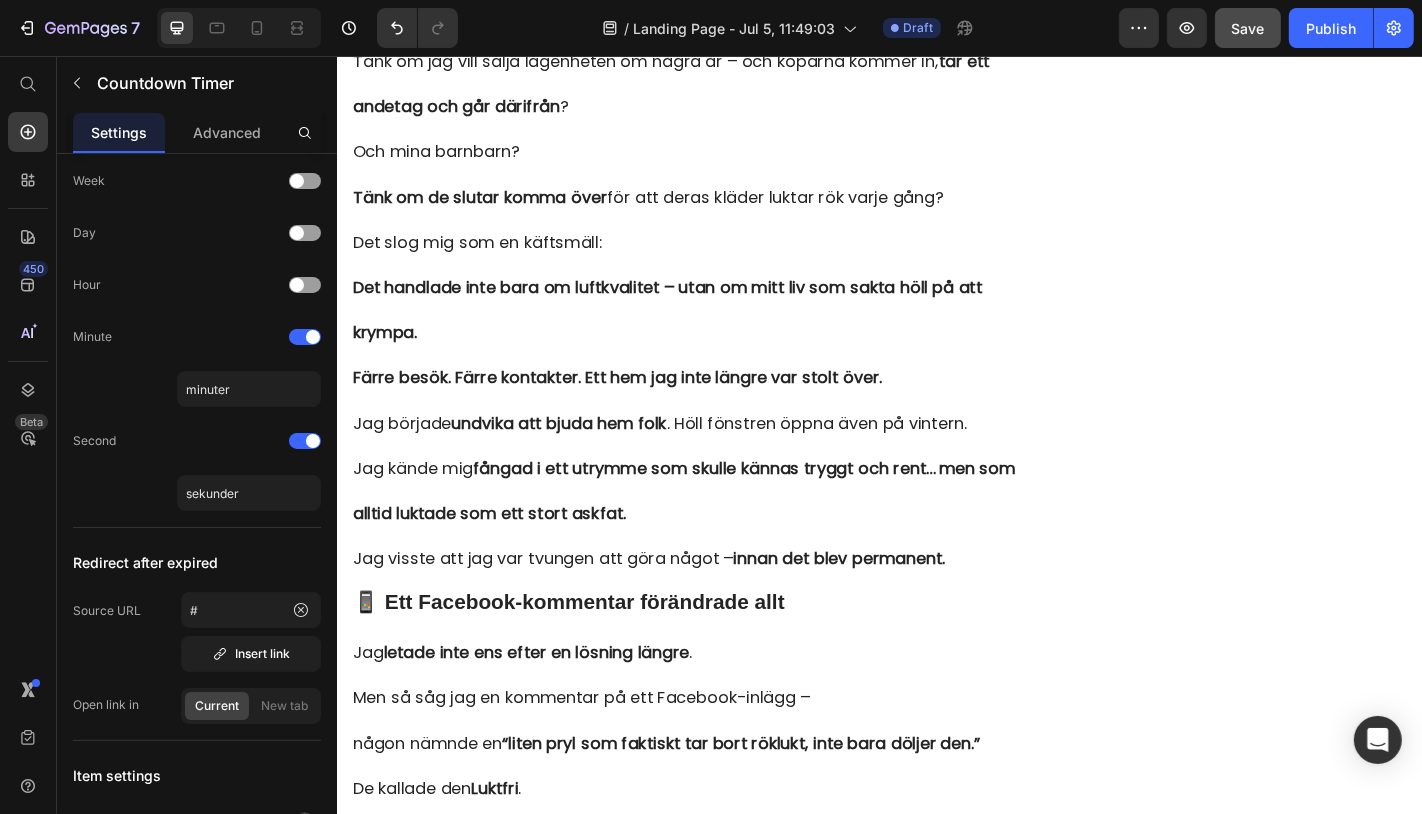 click on "CHECK AVAILABILITY" at bounding box center (896, -333) 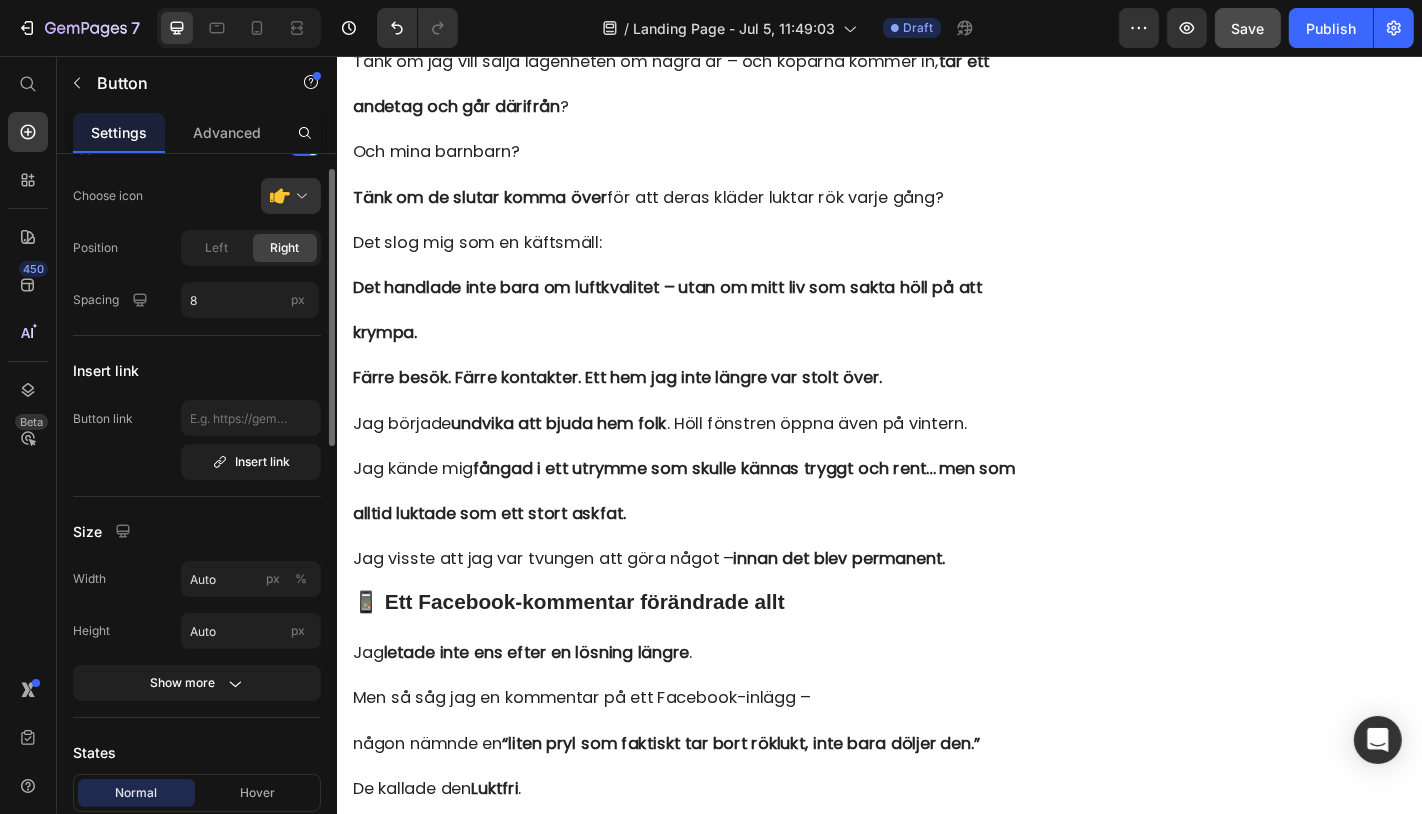 scroll, scrollTop: 41, scrollLeft: 0, axis: vertical 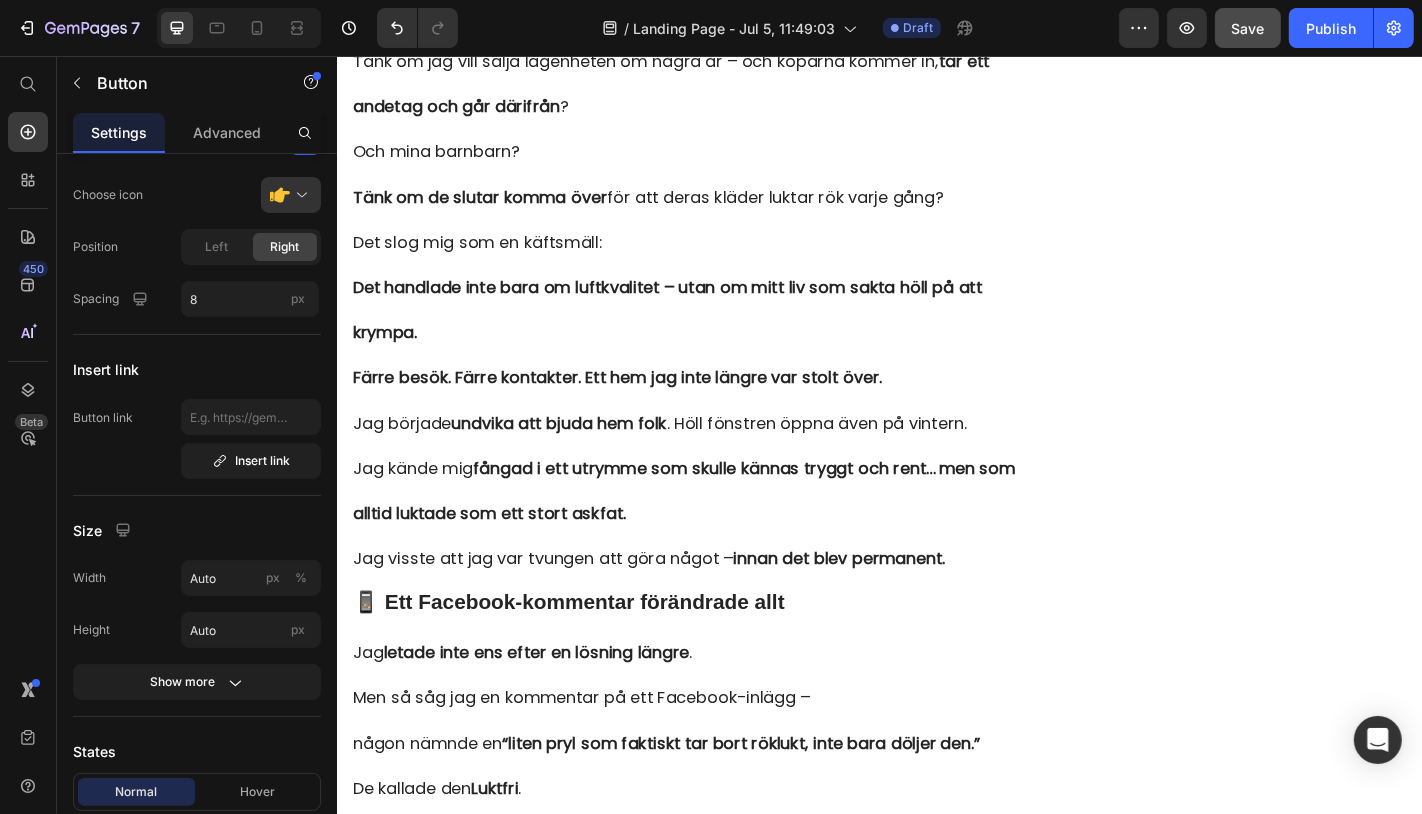 click on "CHECK AVAILABILITY" at bounding box center [896, -333] 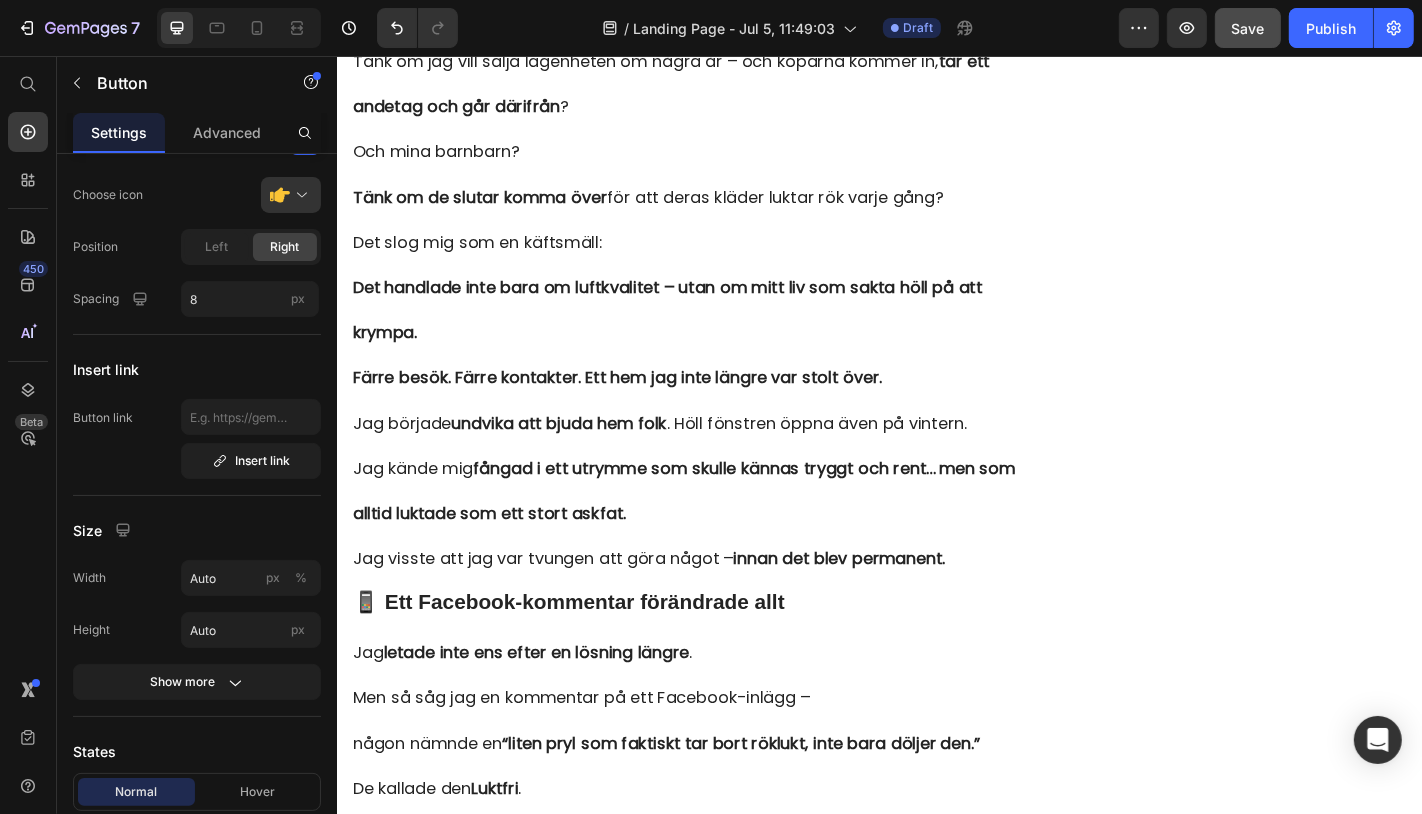 scroll, scrollTop: 3664, scrollLeft: 0, axis: vertical 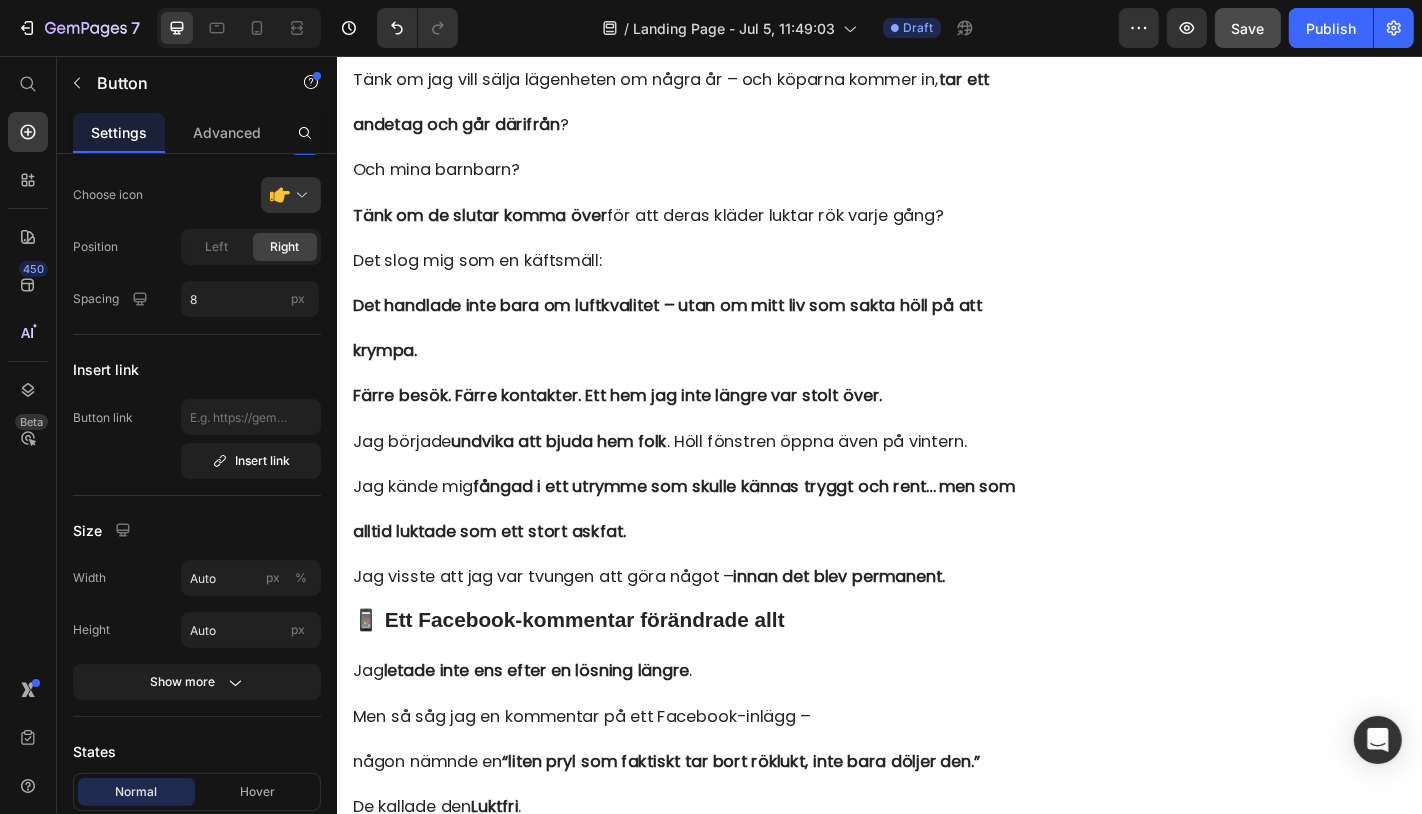 click on "CHECK AVAILABILITY" at bounding box center [896, -313] 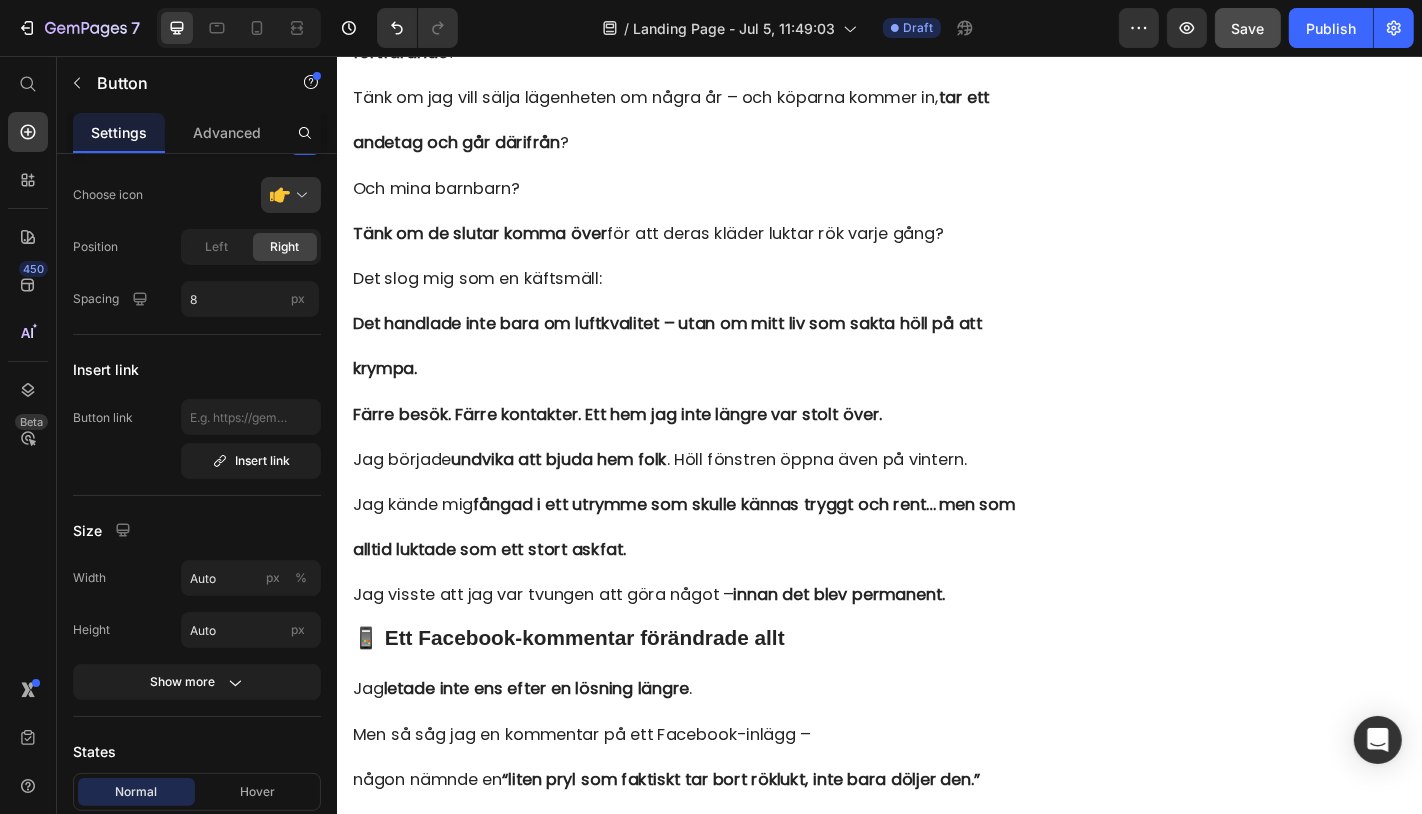 scroll, scrollTop: 3652, scrollLeft: 0, axis: vertical 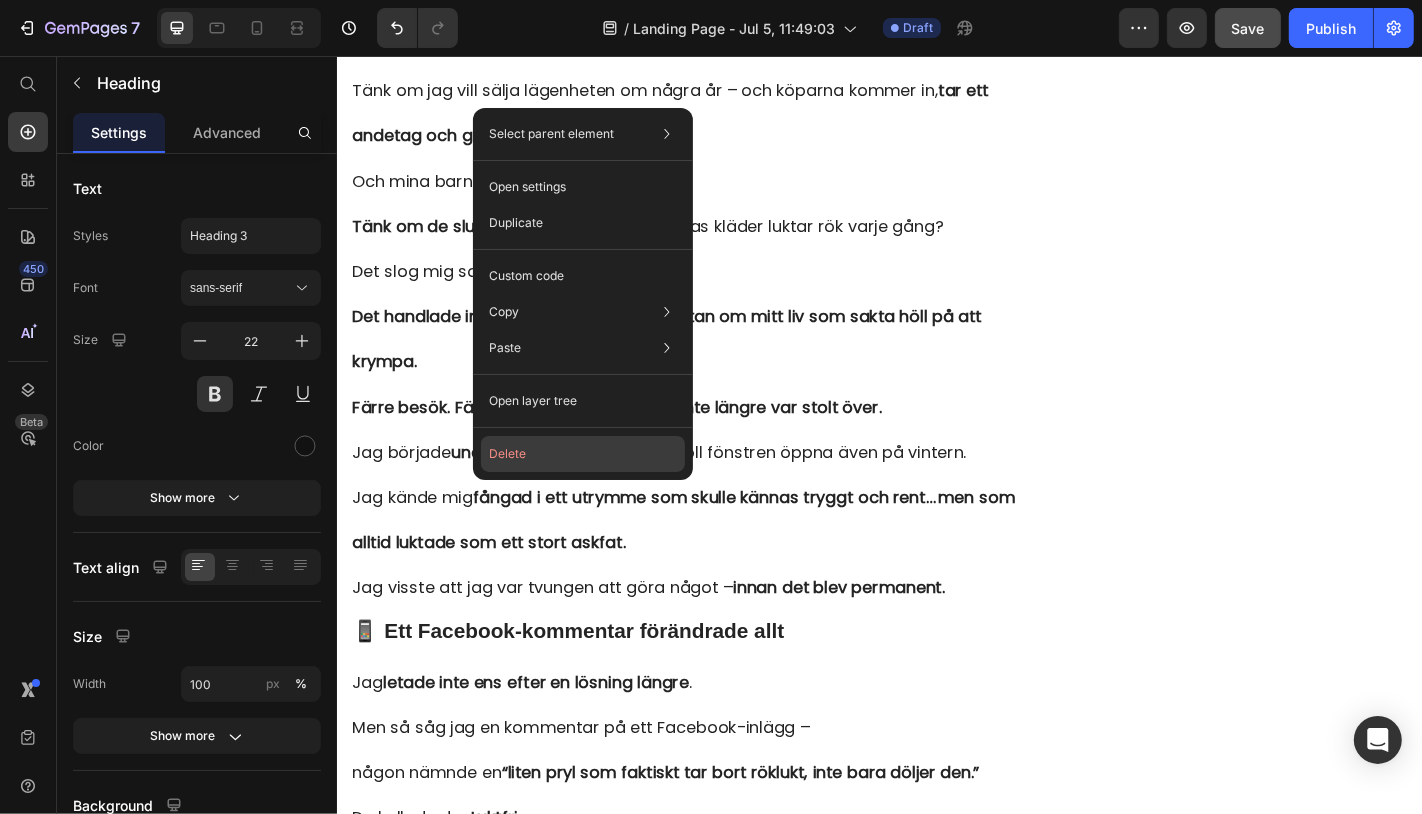click on "Delete" 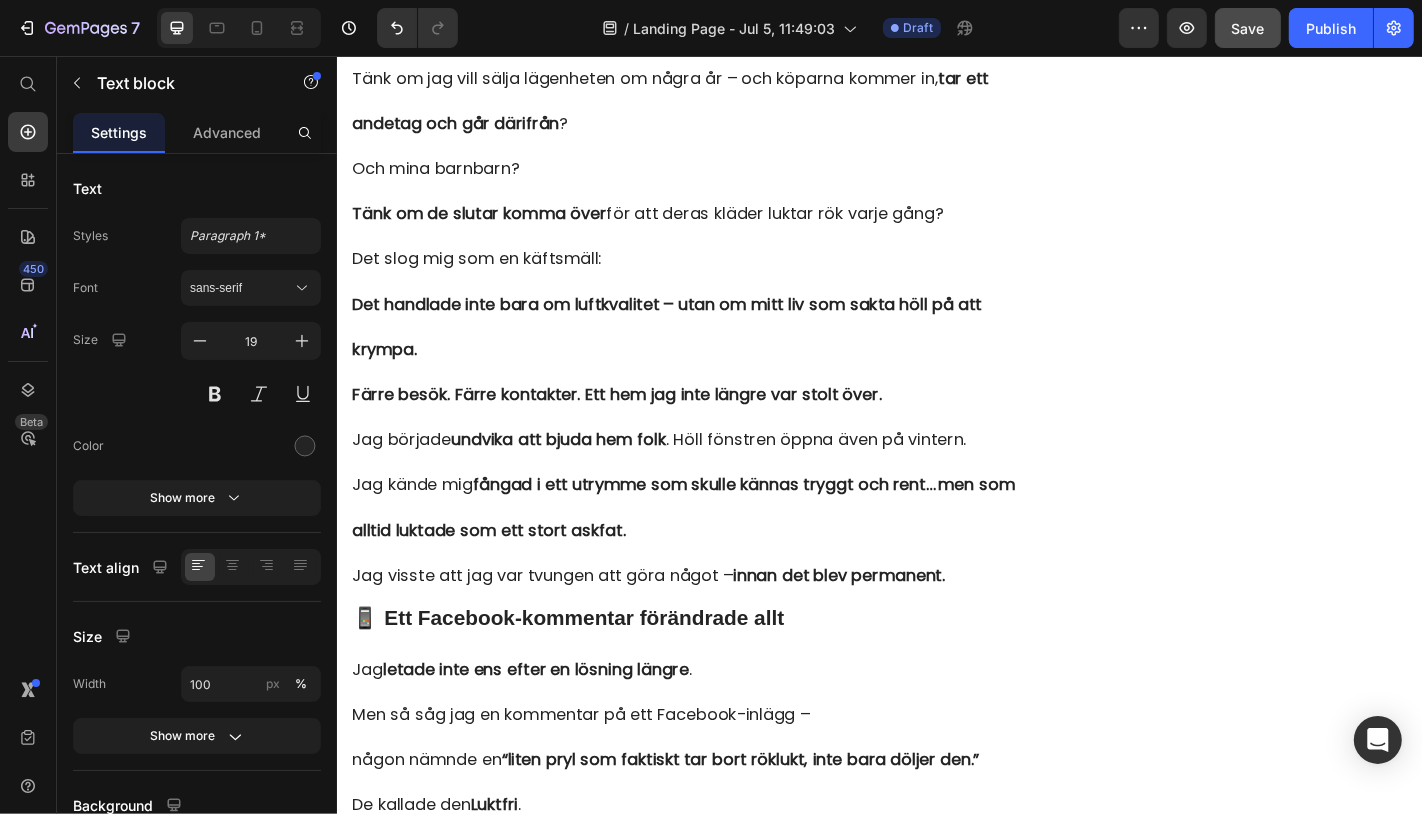 click on "Luktfri ger dig en renare hemmiljö – och en lättare vardag." at bounding box center [547, -308] 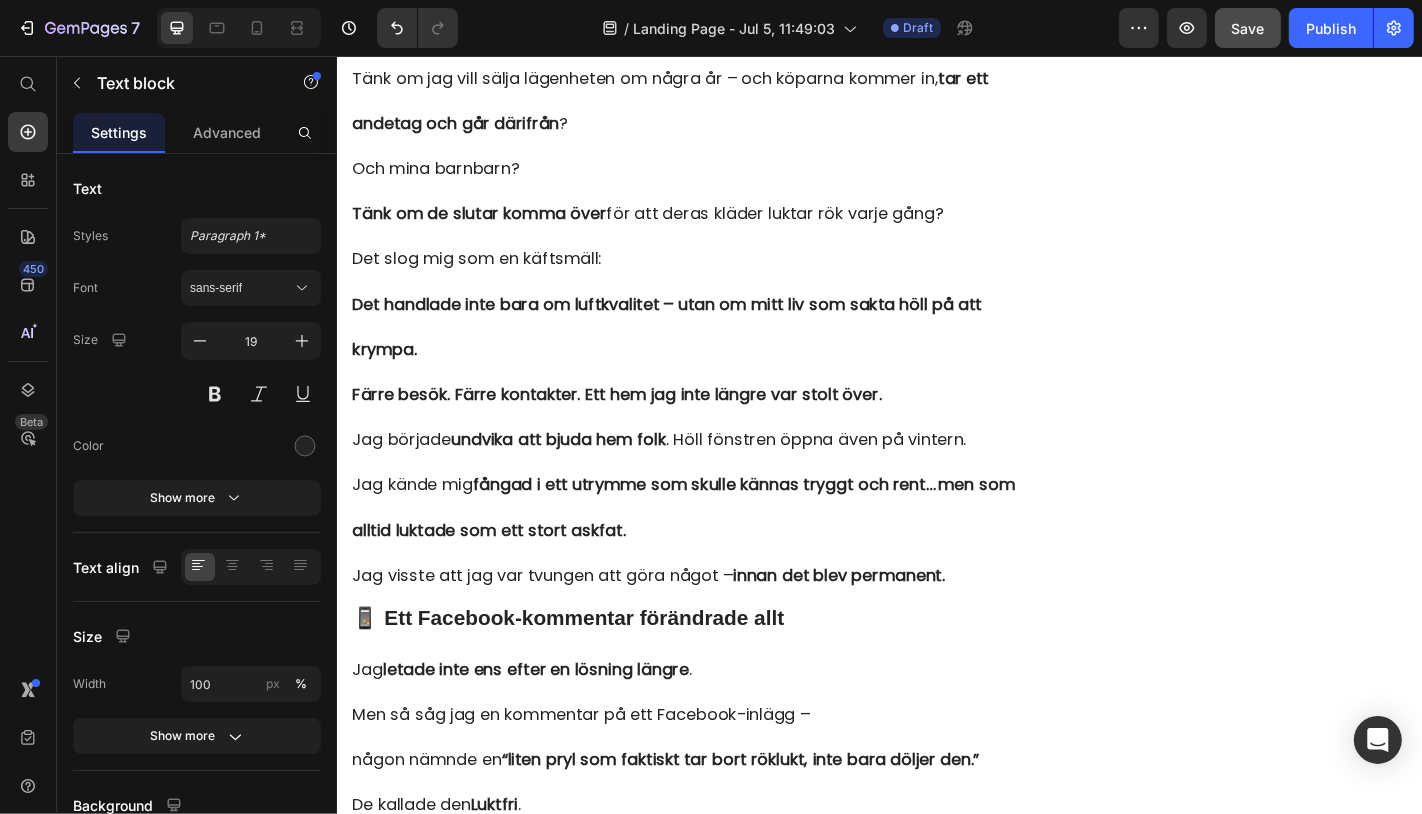 scroll, scrollTop: 3666, scrollLeft: 0, axis: vertical 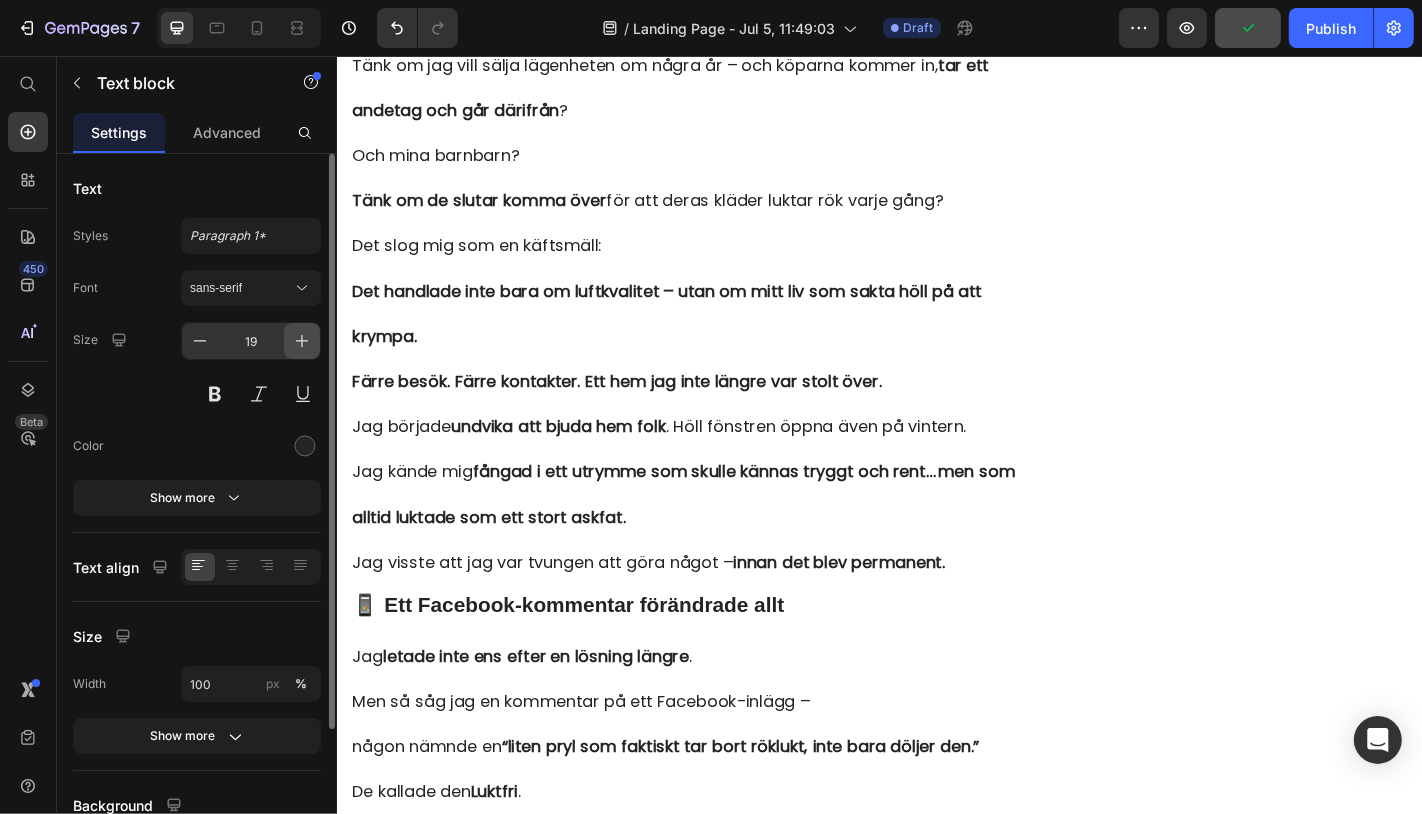 click 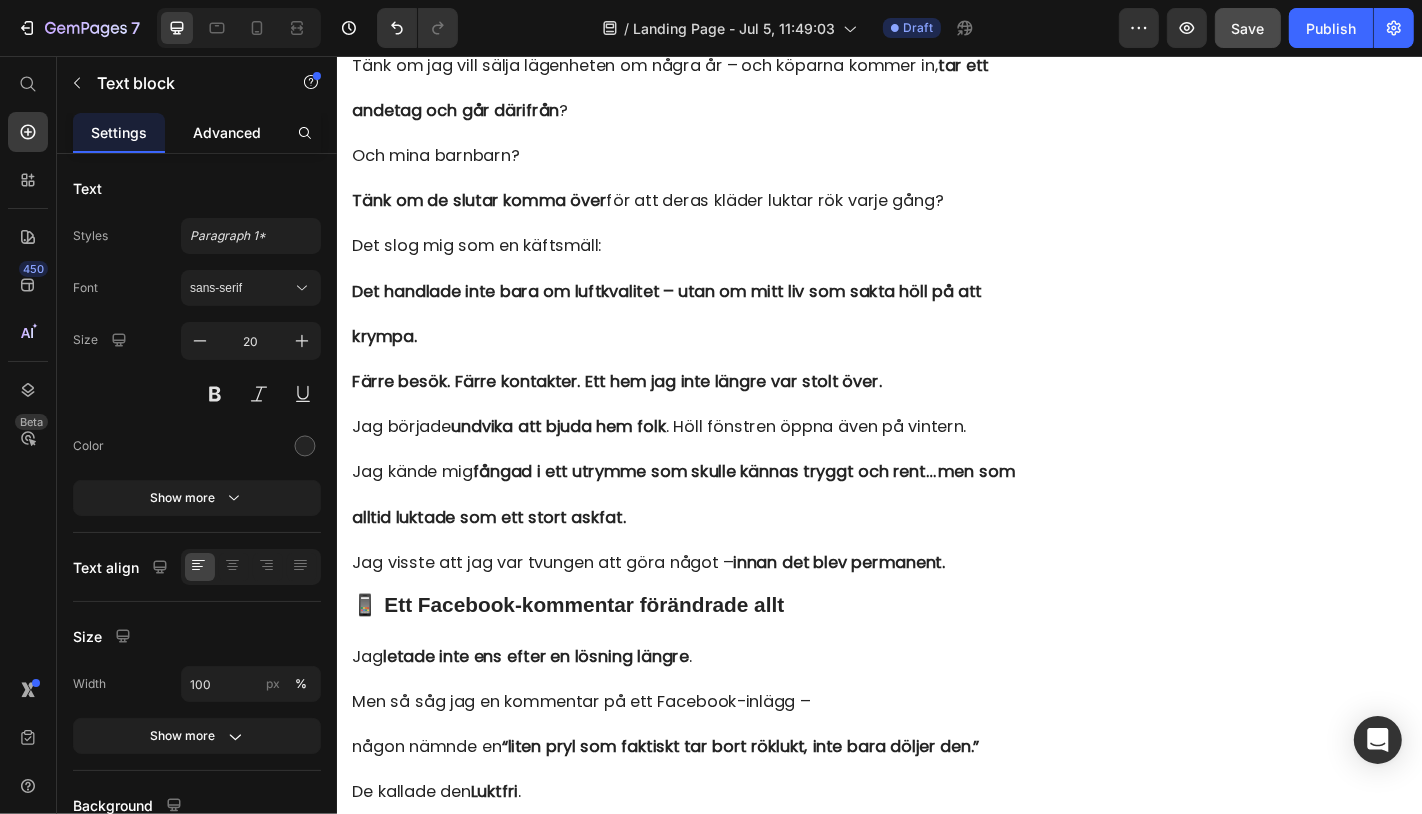 click on "Advanced" at bounding box center [227, 132] 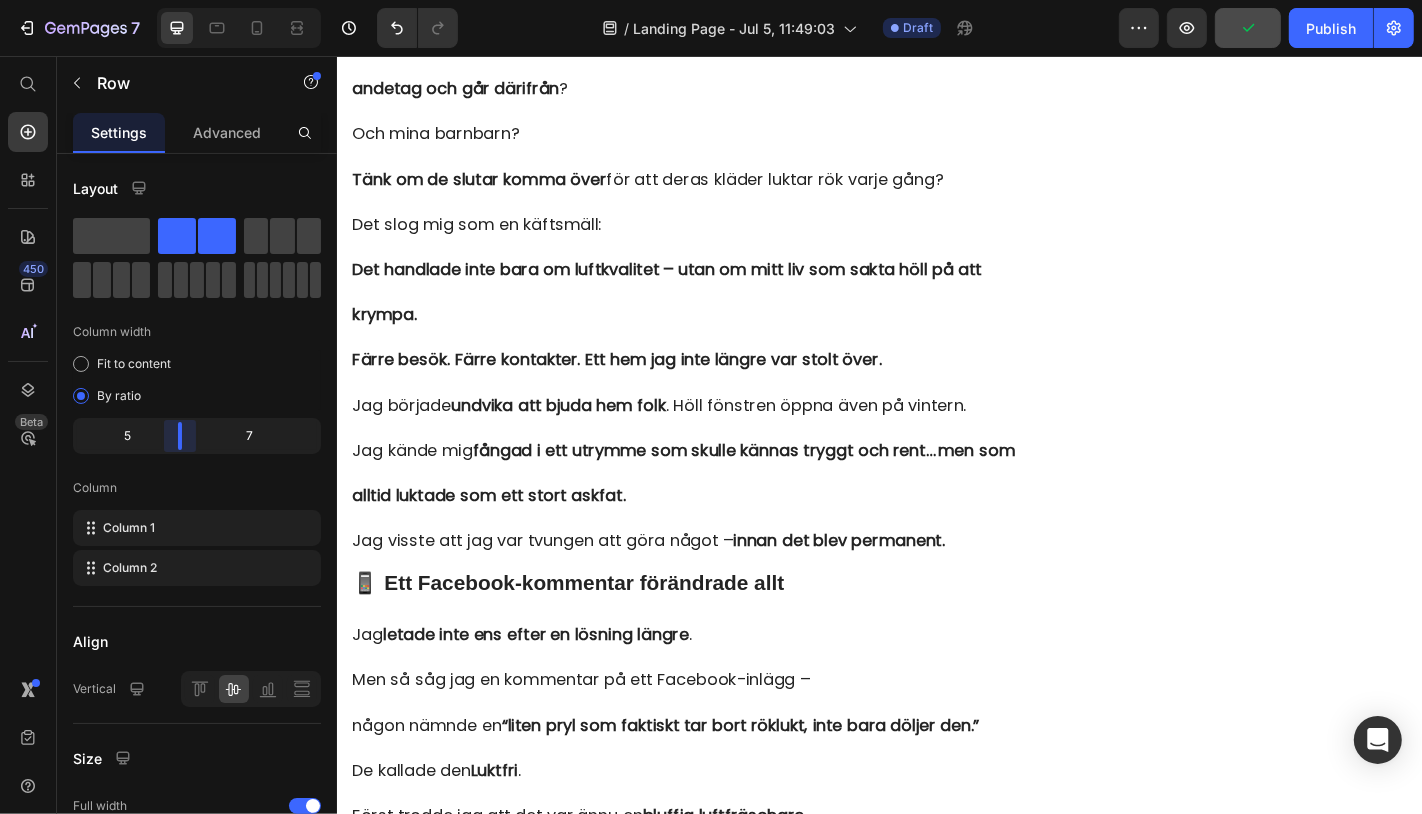 drag, startPoint x: 193, startPoint y: 436, endPoint x: 176, endPoint y: 432, distance: 17.464249 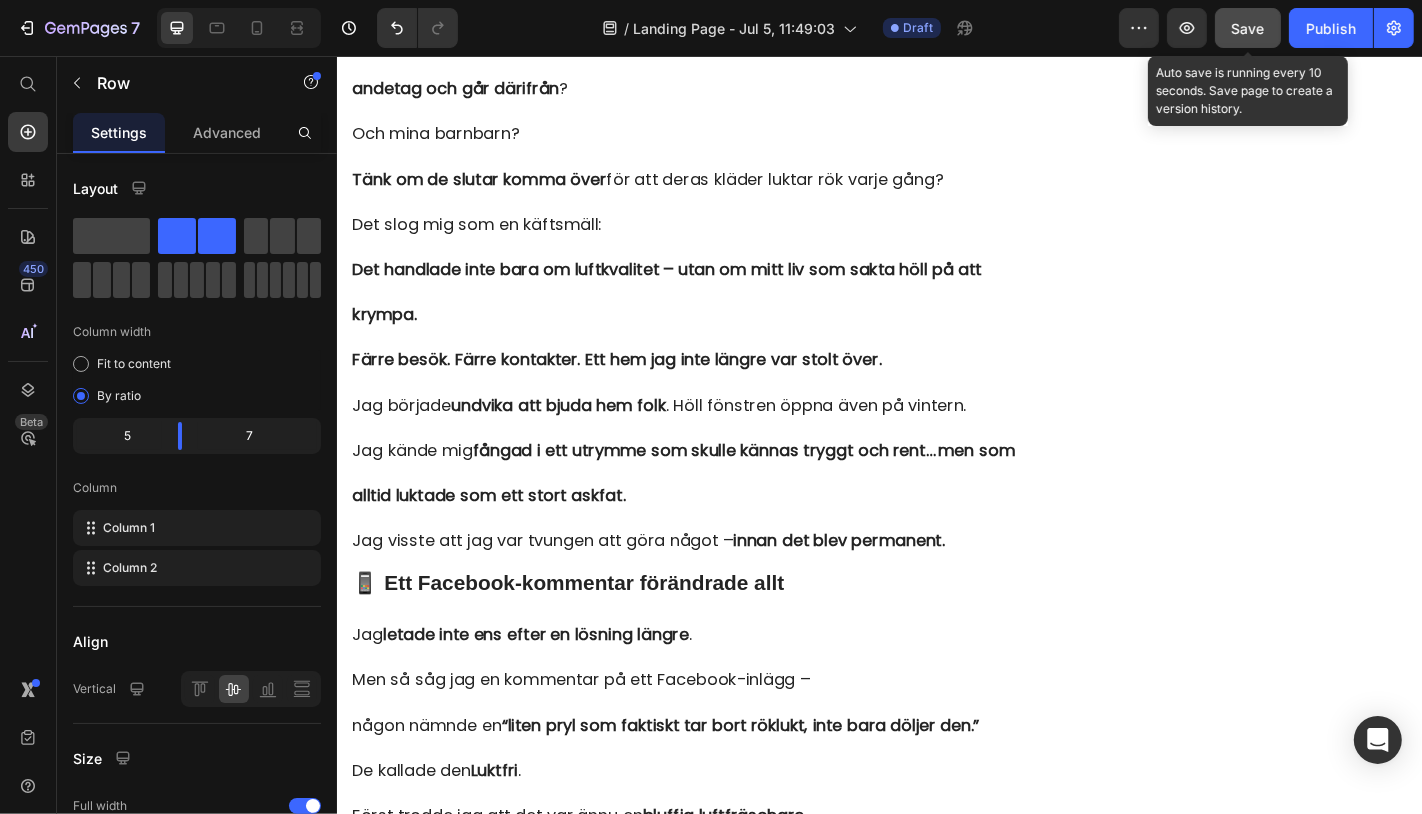 click on "Save" at bounding box center (1248, 28) 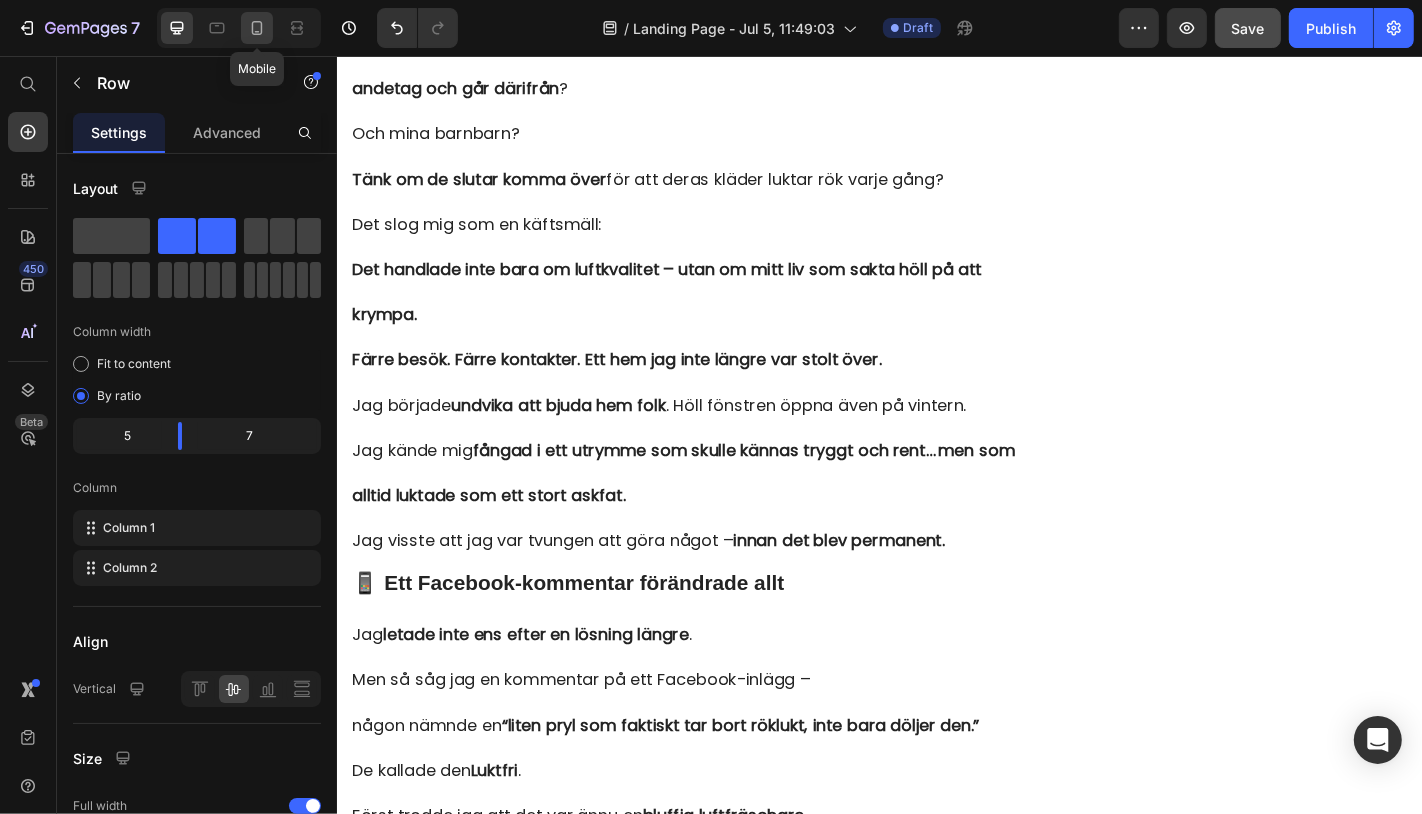click 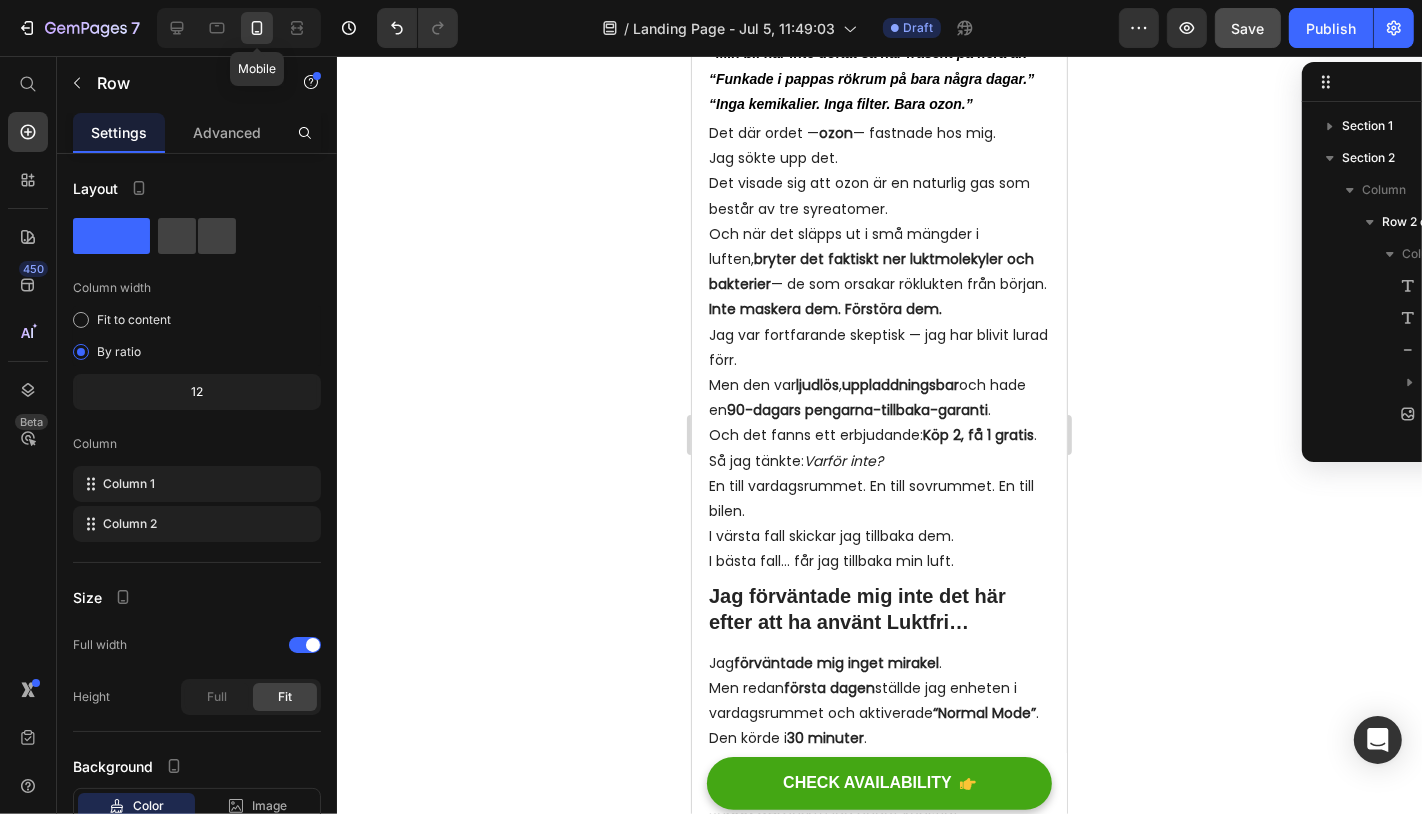 scroll, scrollTop: 474, scrollLeft: 0, axis: vertical 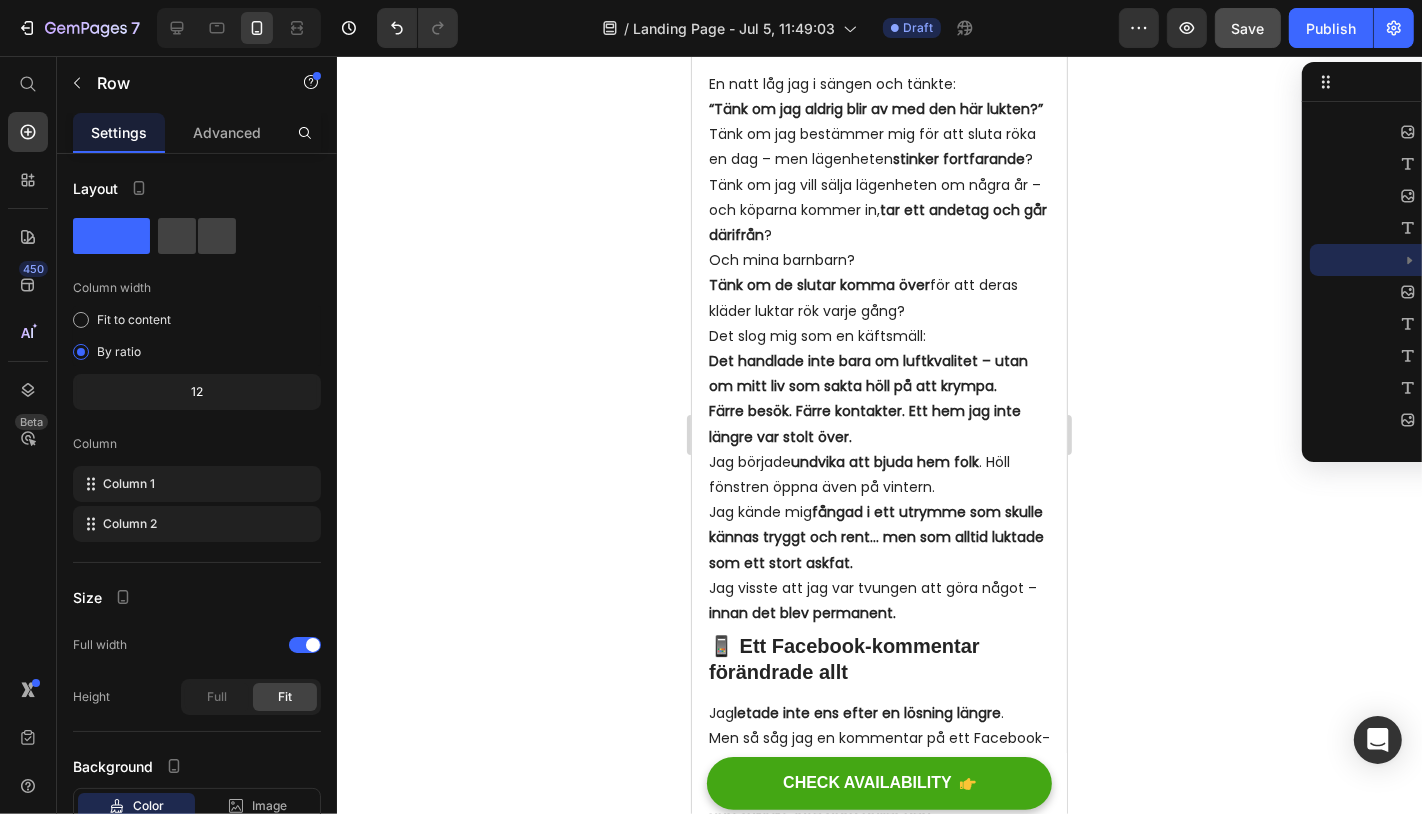 click on "SE TILLGÄNGLIGHETEN" at bounding box center (867, -100) 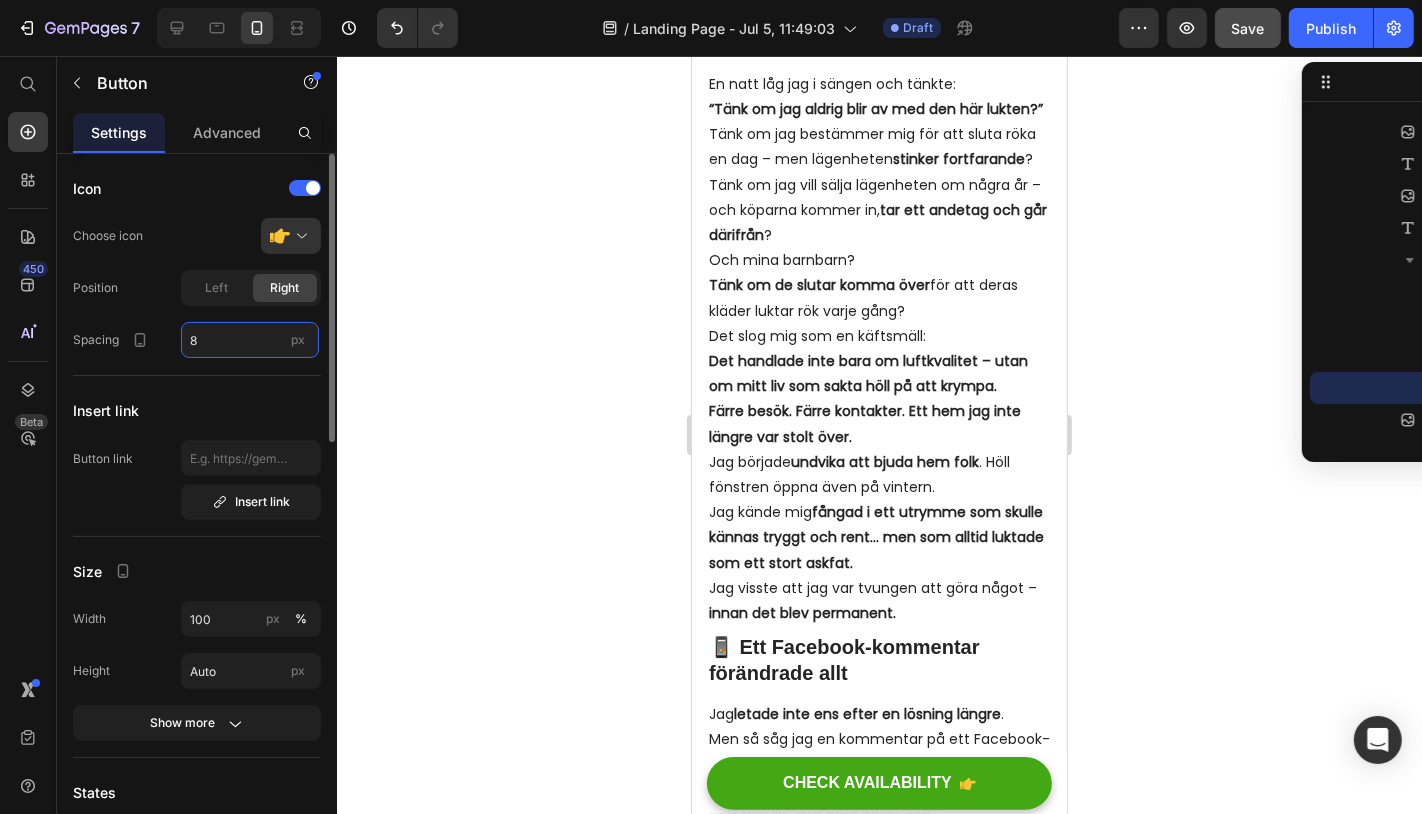 click on "8" at bounding box center [250, 340] 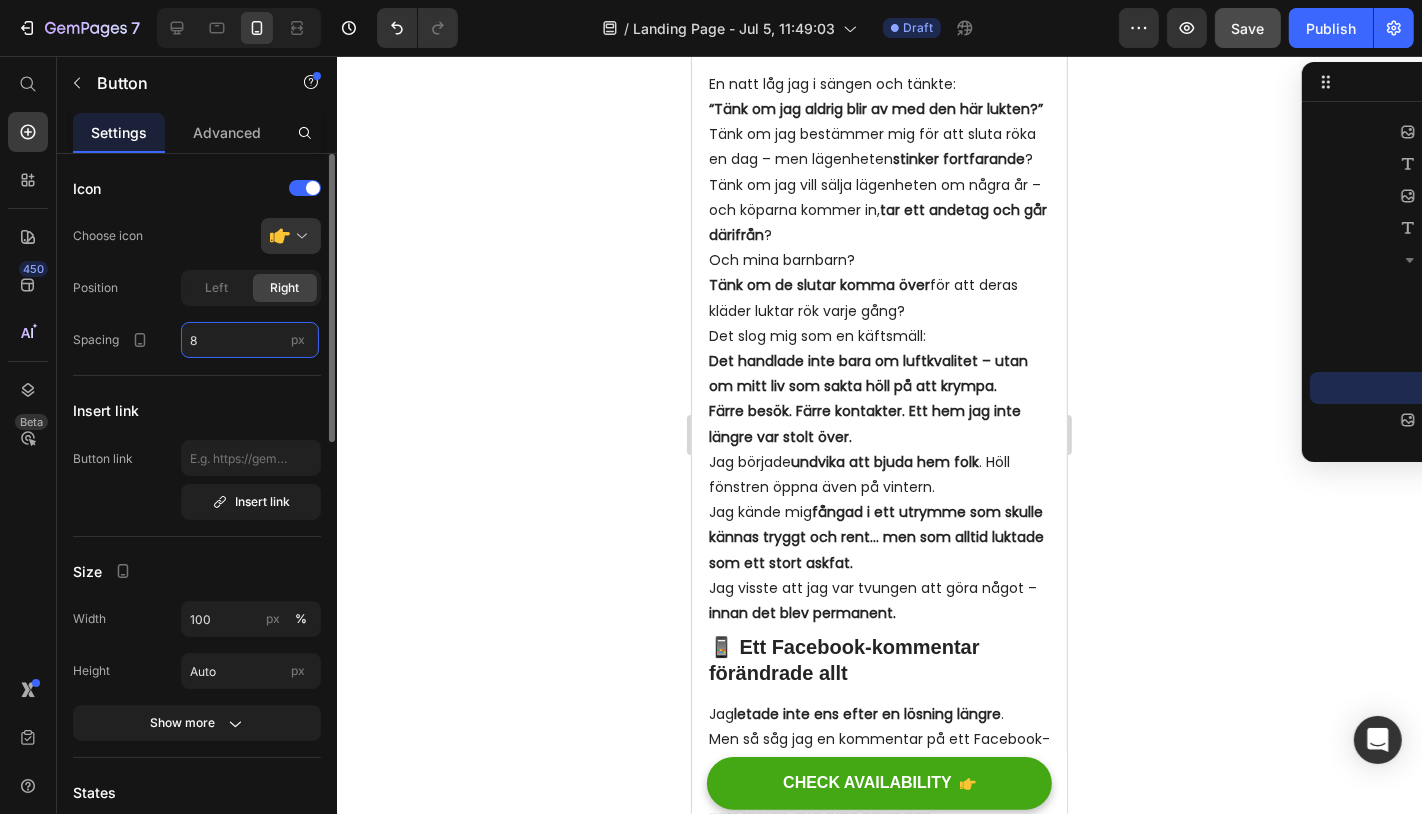 click on "8" at bounding box center [250, 340] 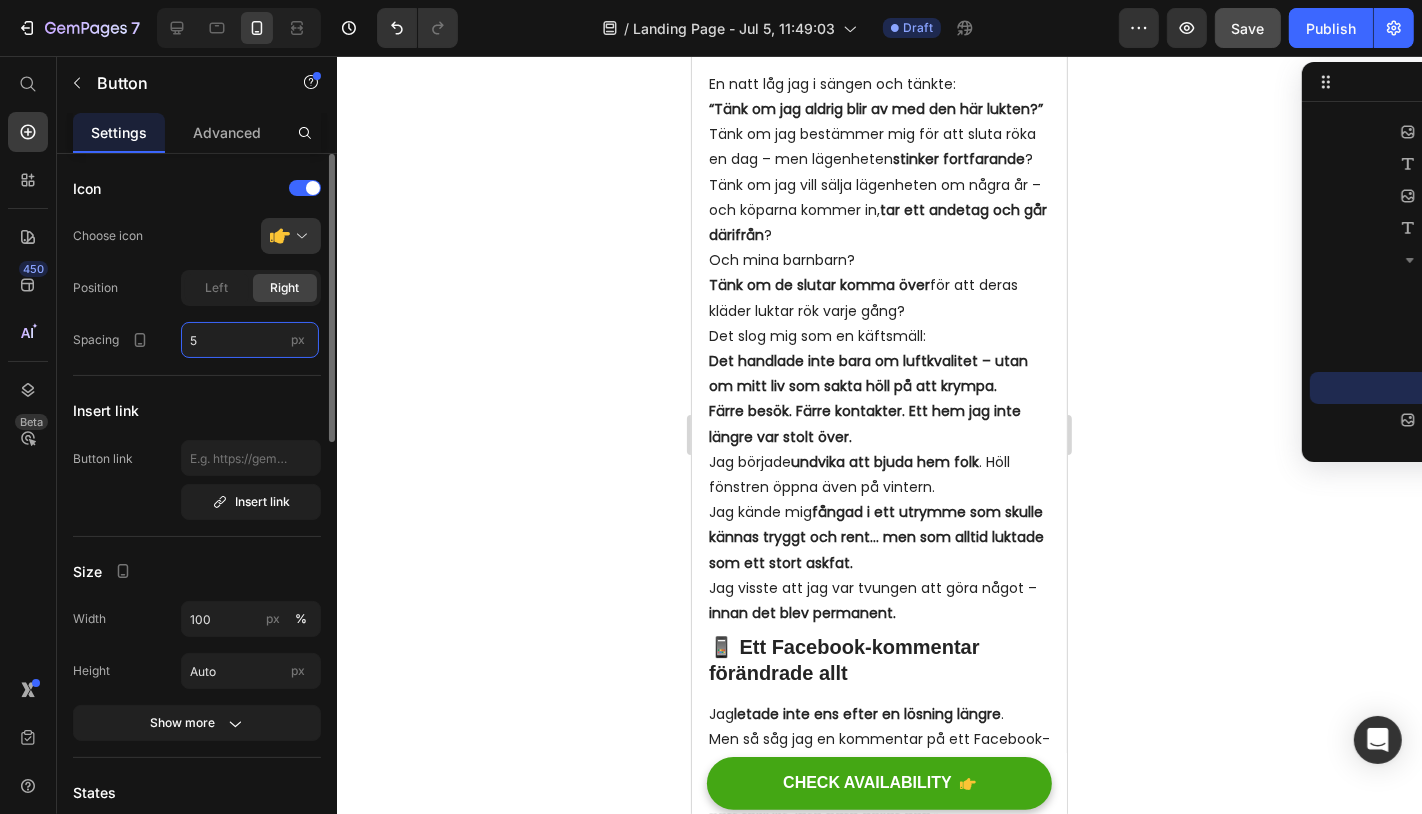 scroll, scrollTop: 184, scrollLeft: 0, axis: vertical 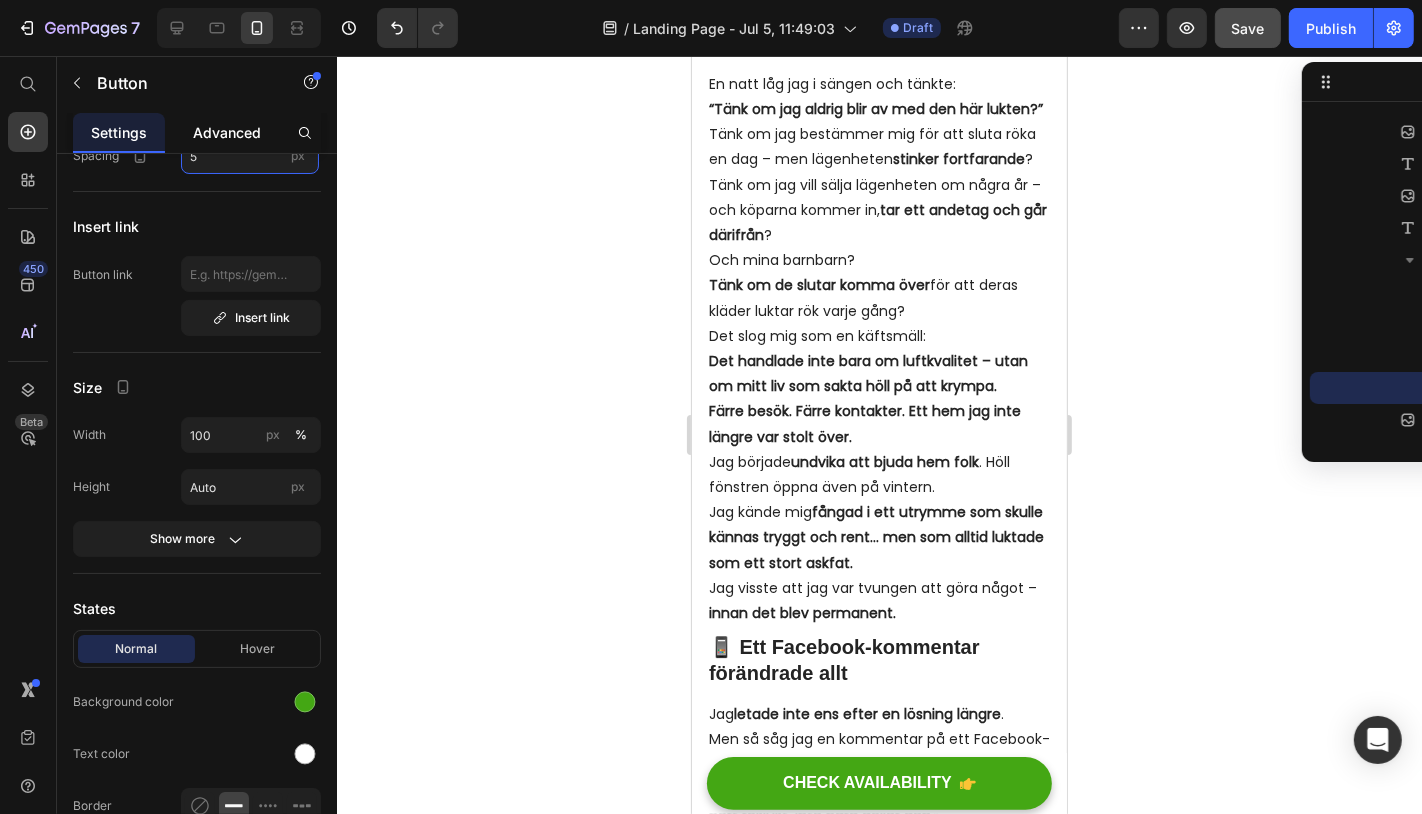 type on "5" 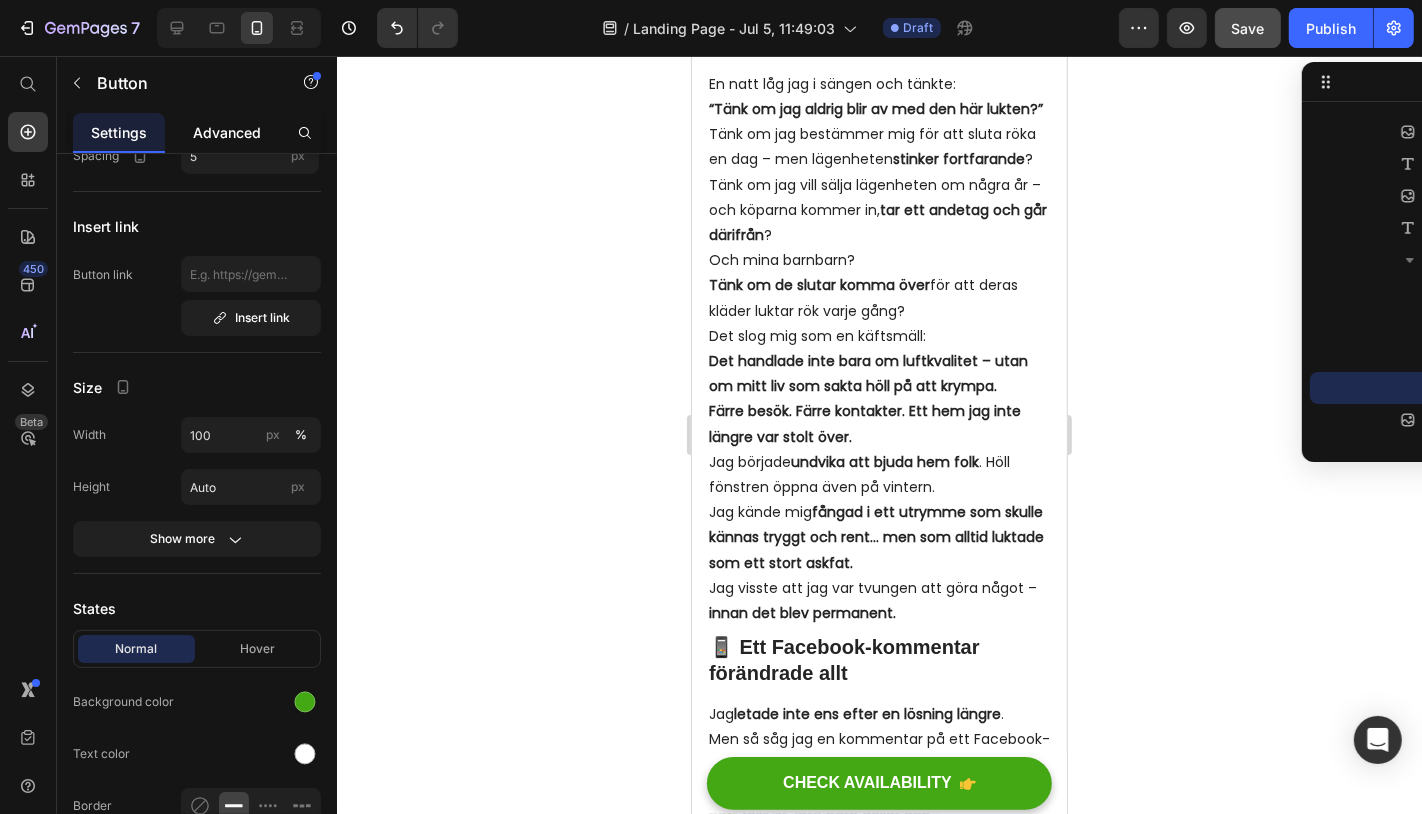 click on "Advanced" at bounding box center [227, 132] 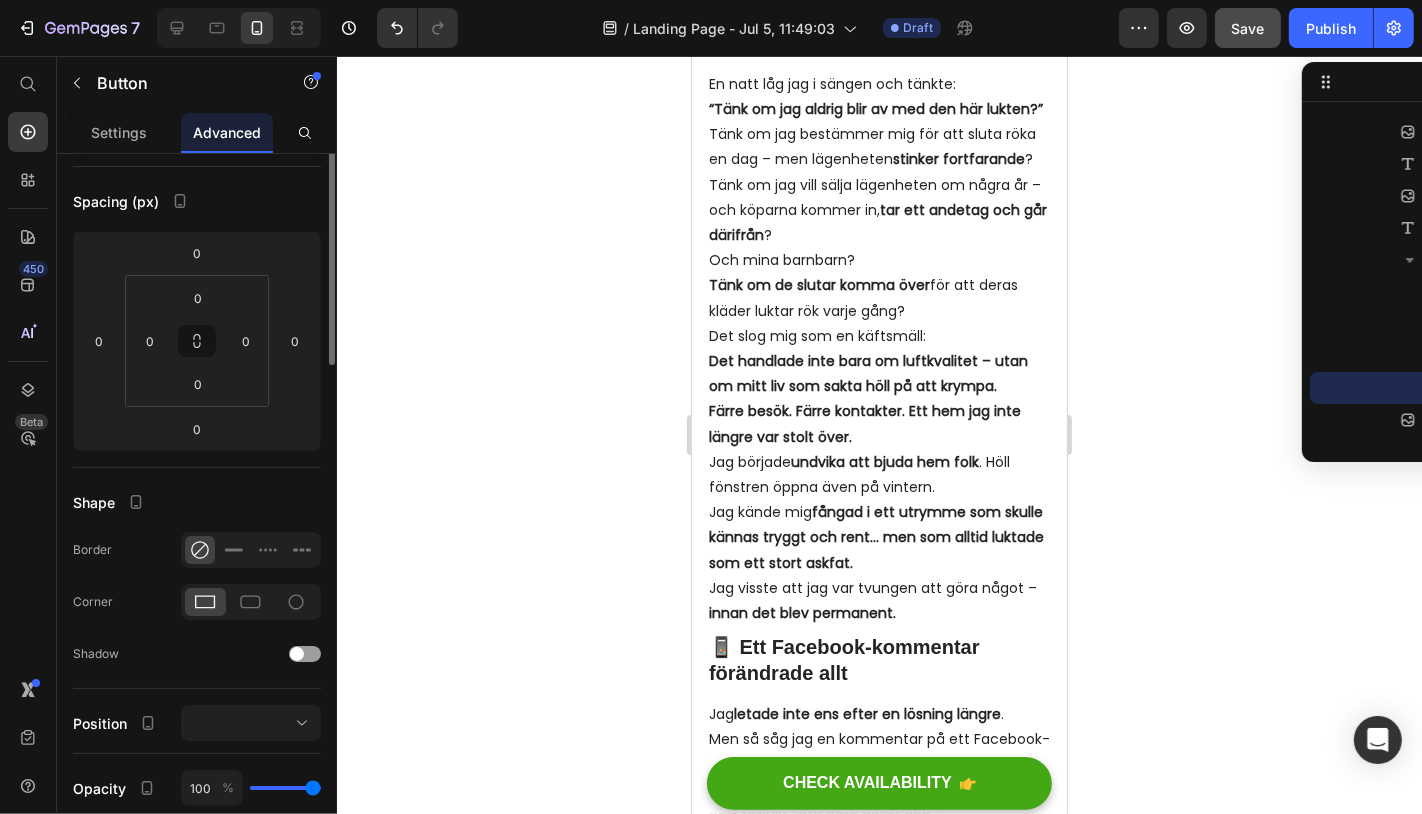 scroll, scrollTop: 0, scrollLeft: 0, axis: both 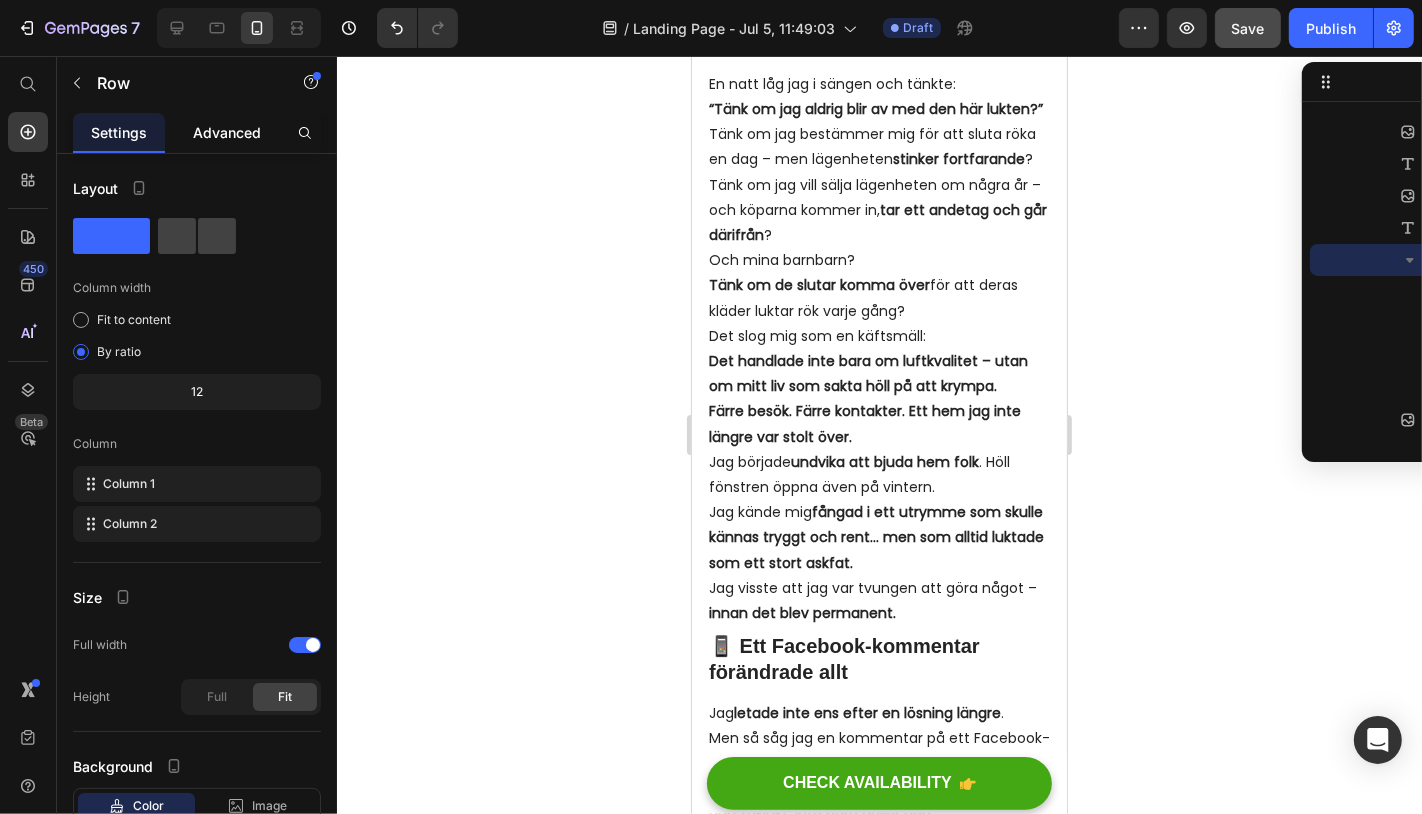click on "Advanced" at bounding box center [227, 132] 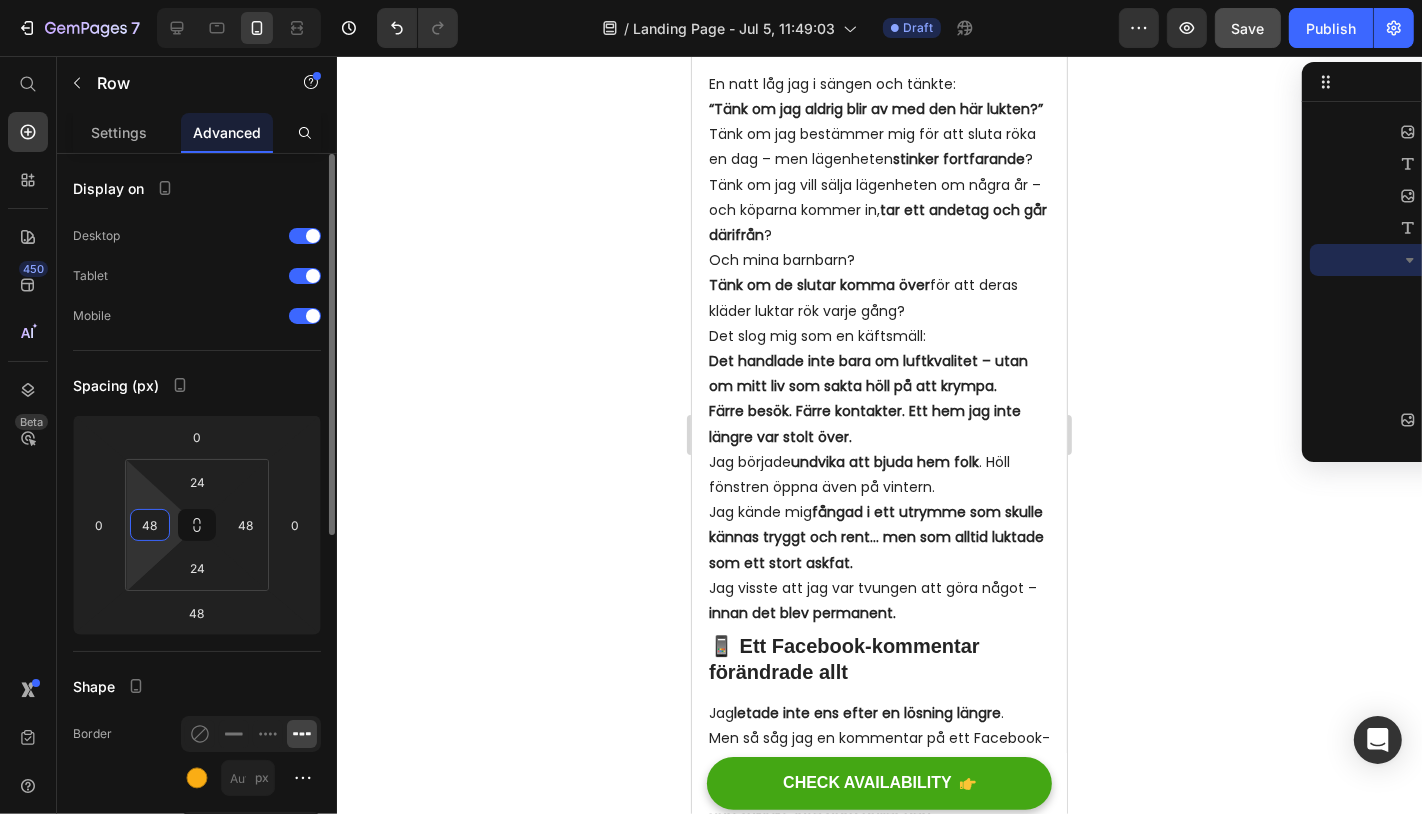 click on "48" at bounding box center (150, 525) 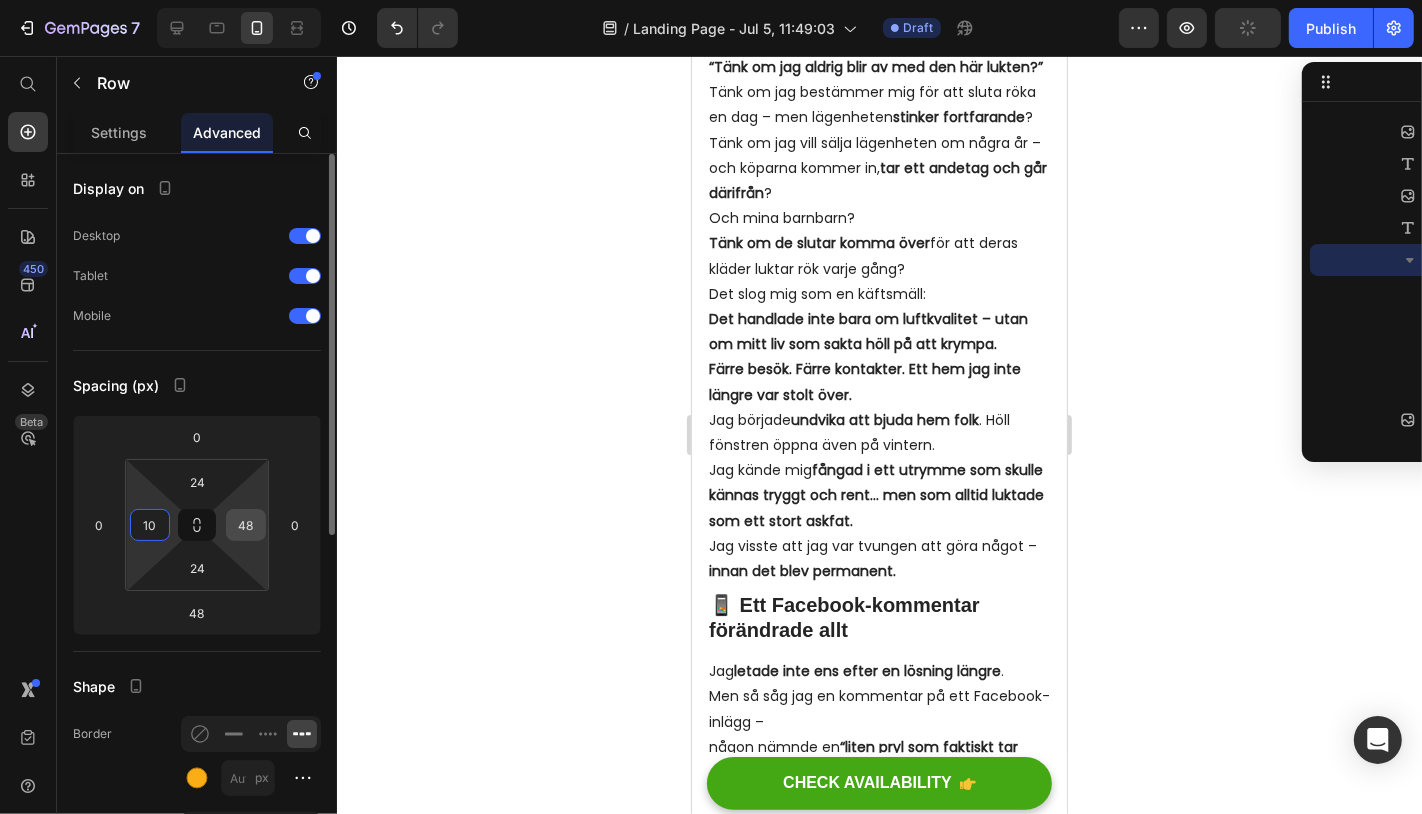 type on "10" 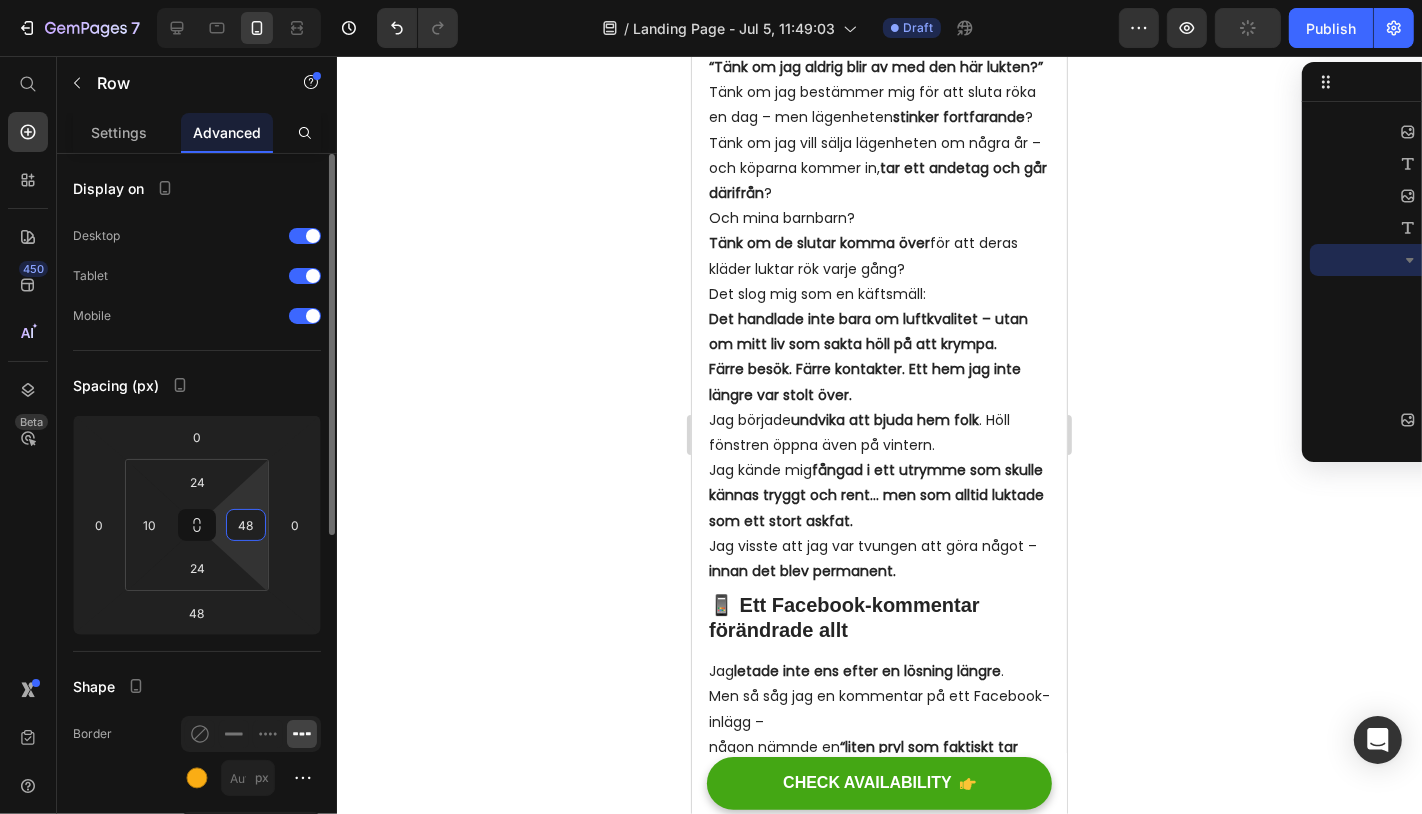 click on "48" at bounding box center [246, 525] 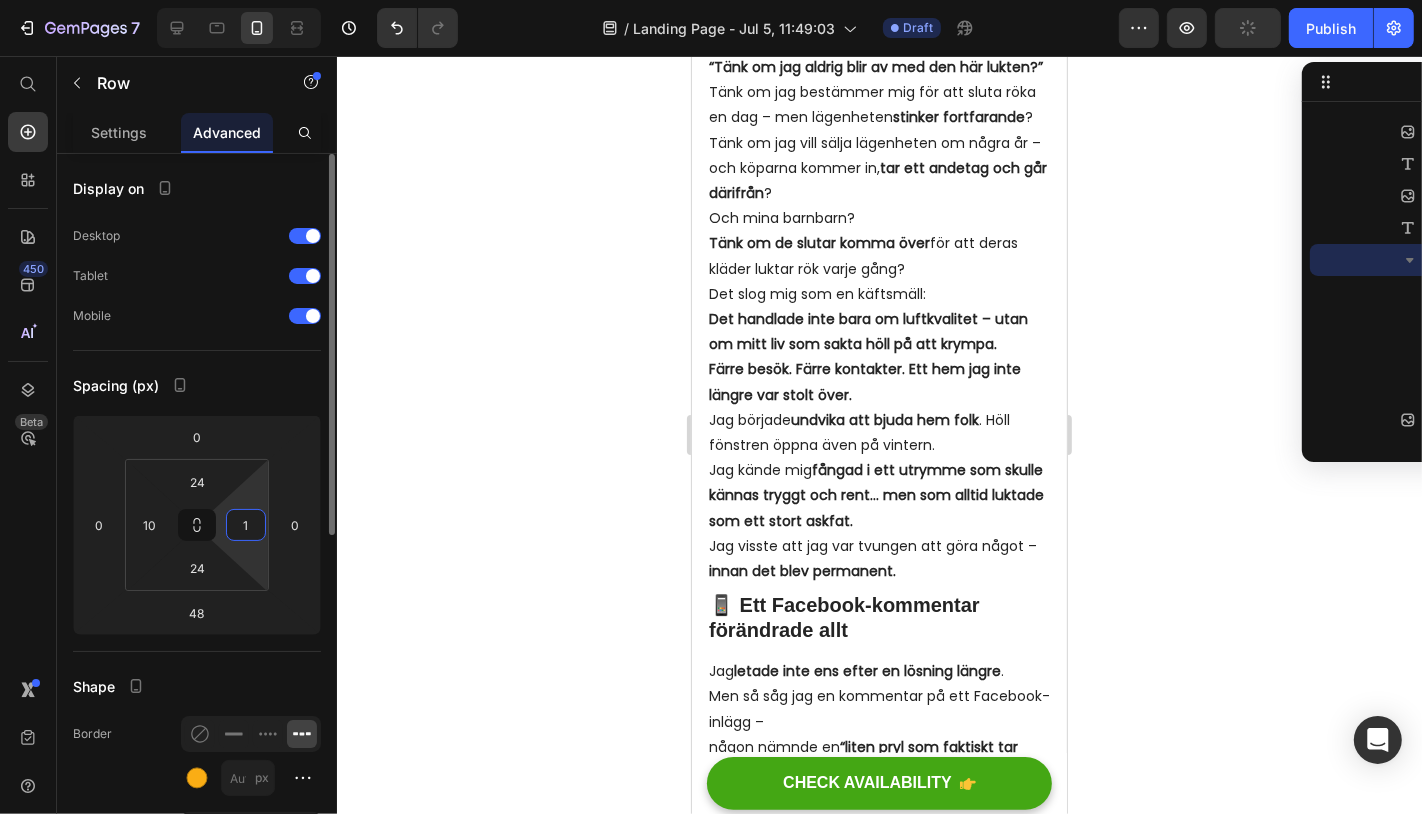 type on "10" 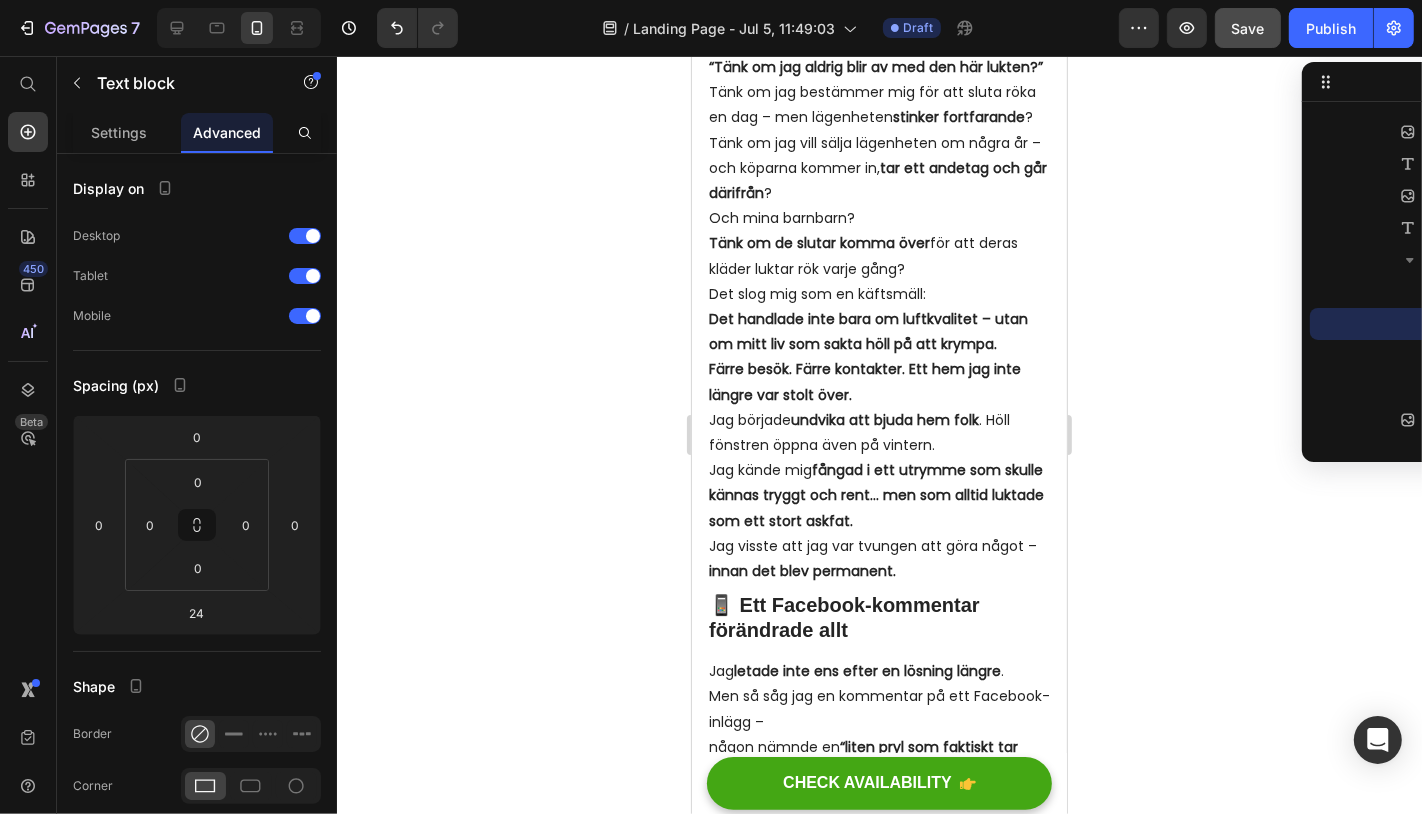 click on "Bli av med röklukt – enkelt" at bounding box center (832, -187) 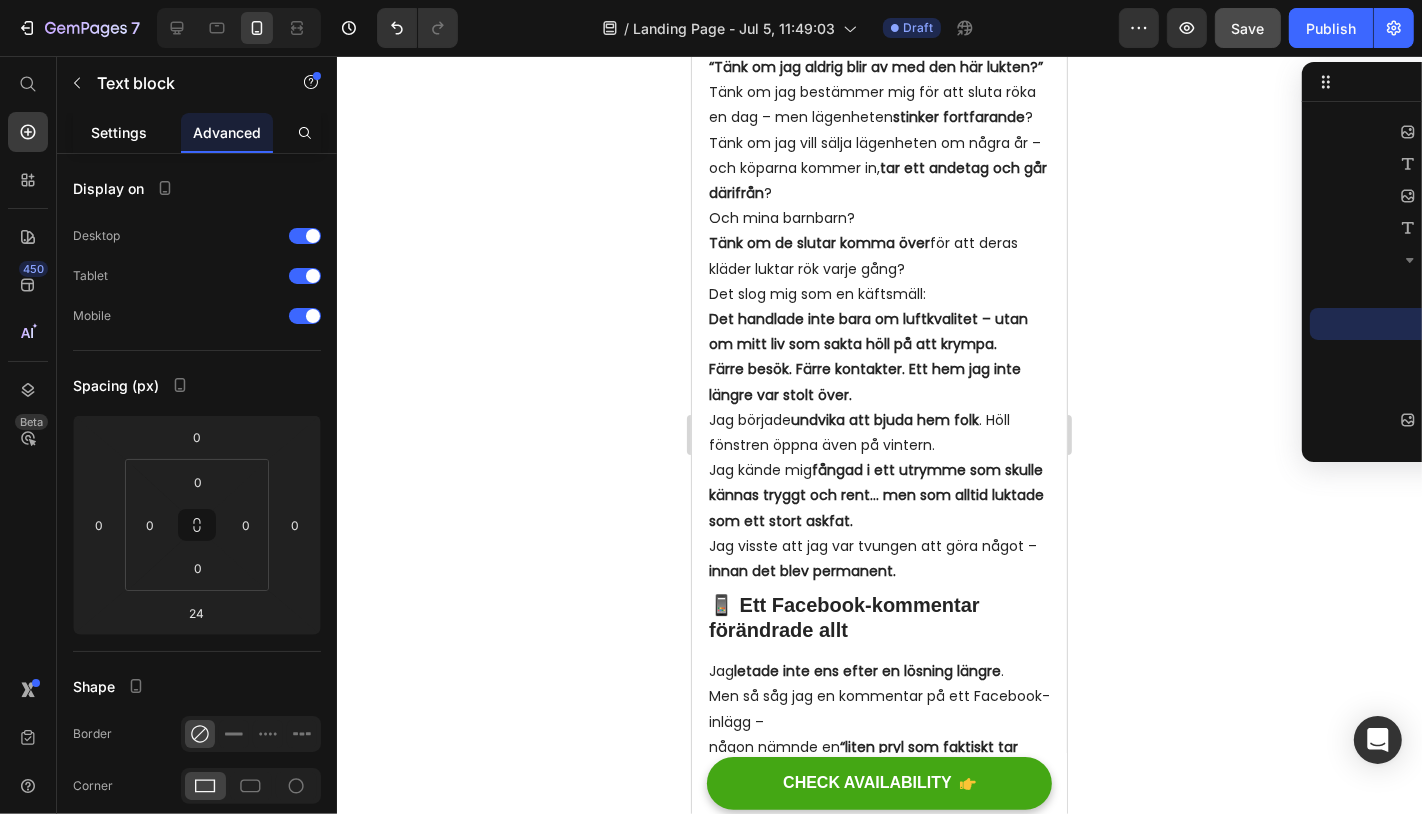 click on "Settings" at bounding box center (119, 132) 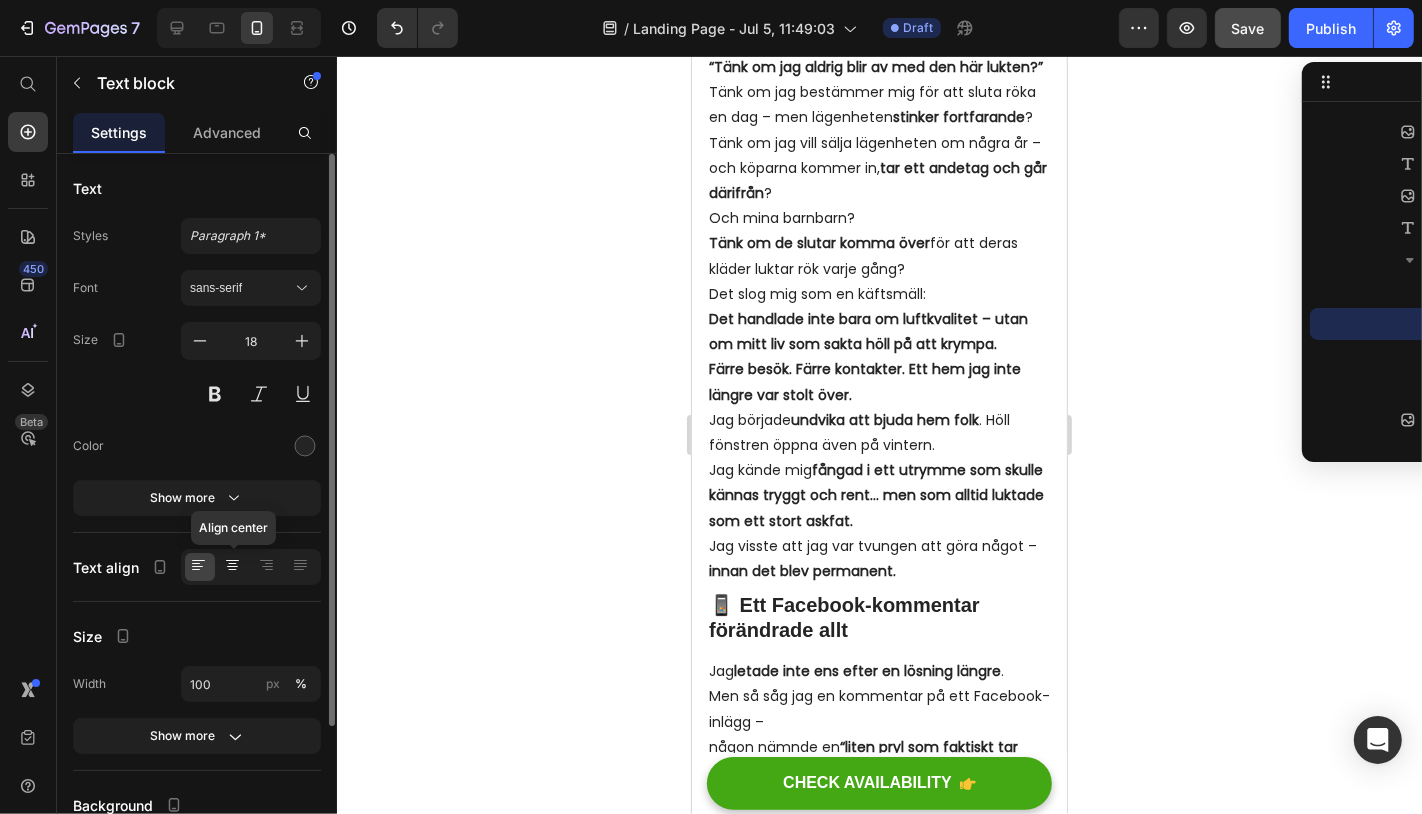click 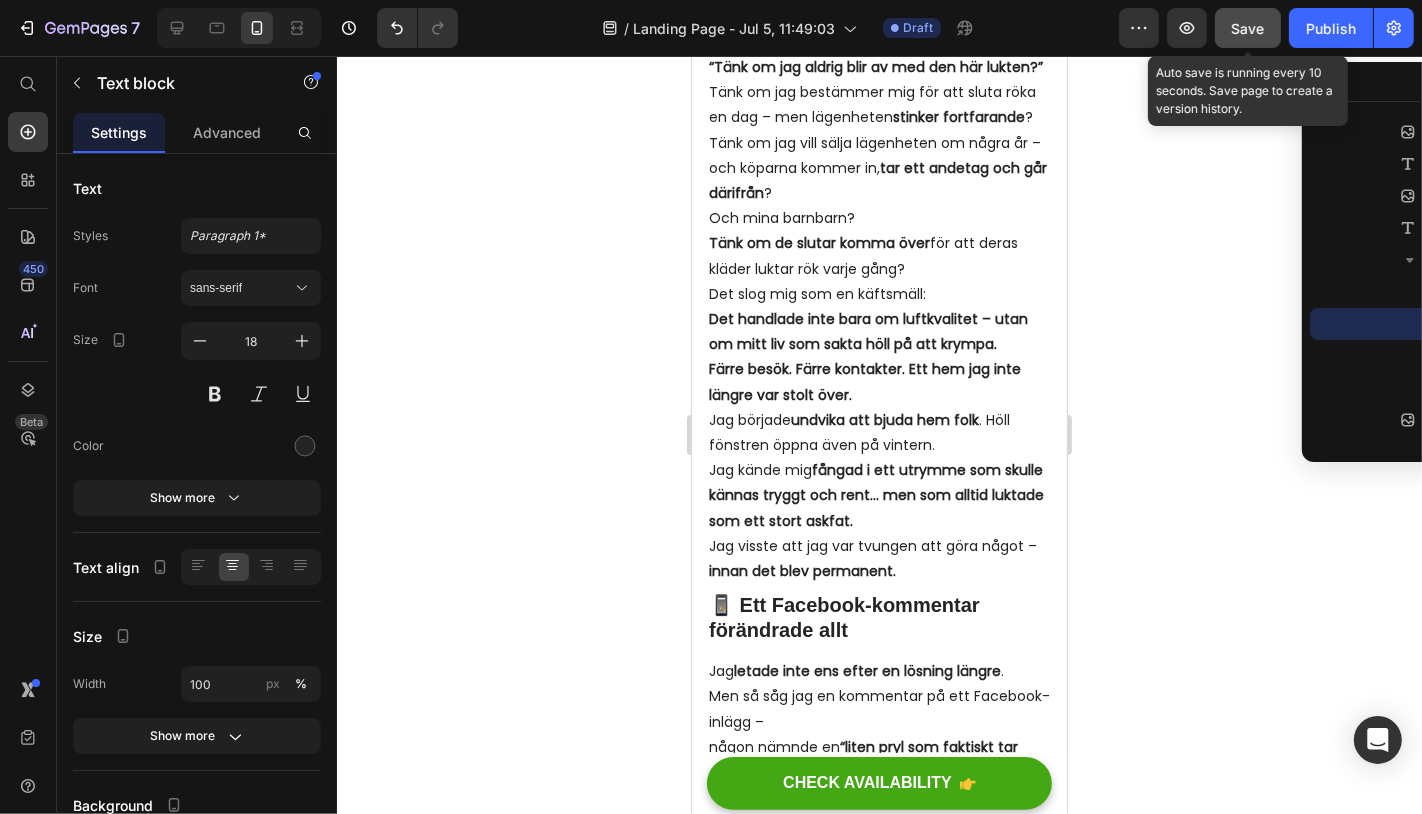 click on "Save" 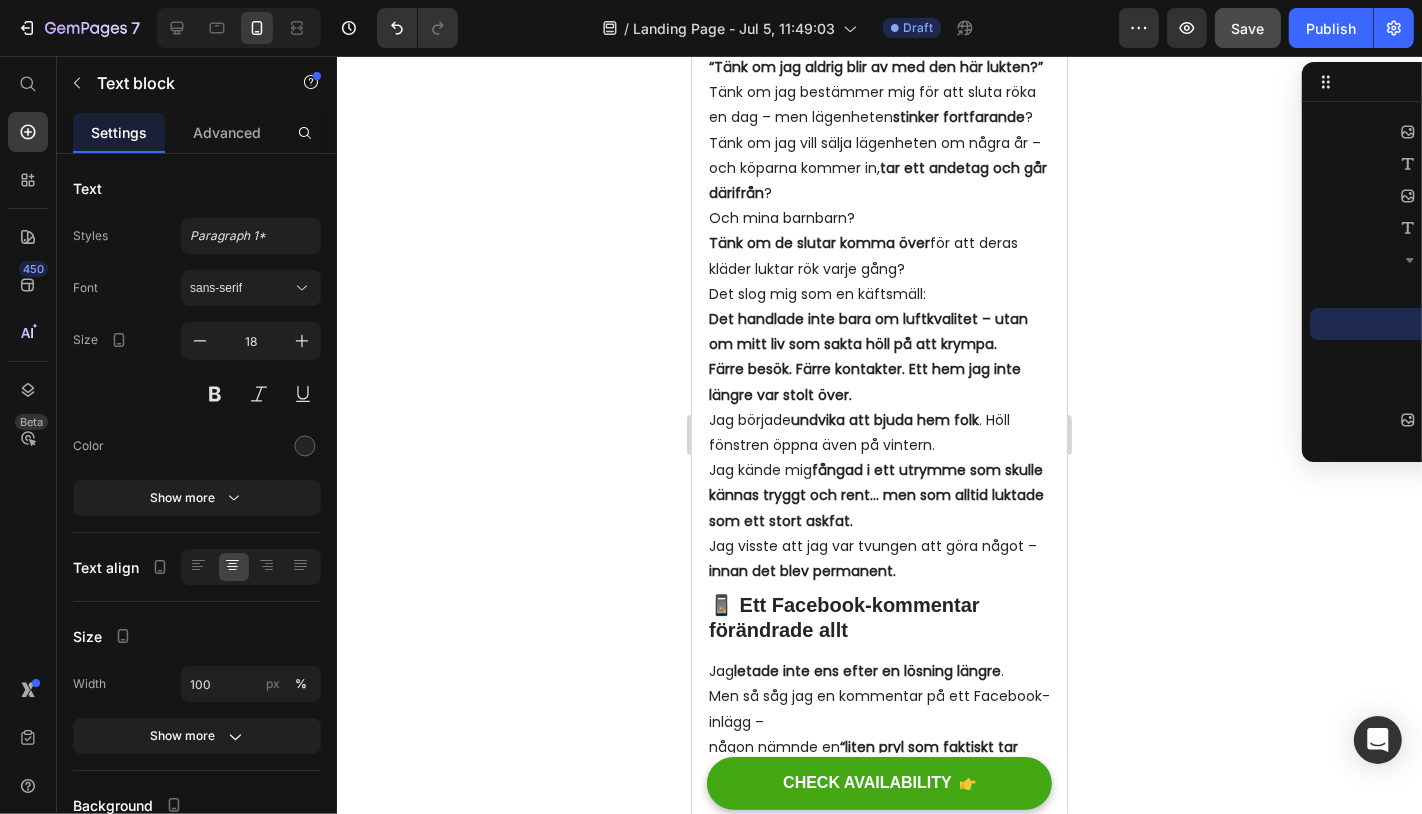 click 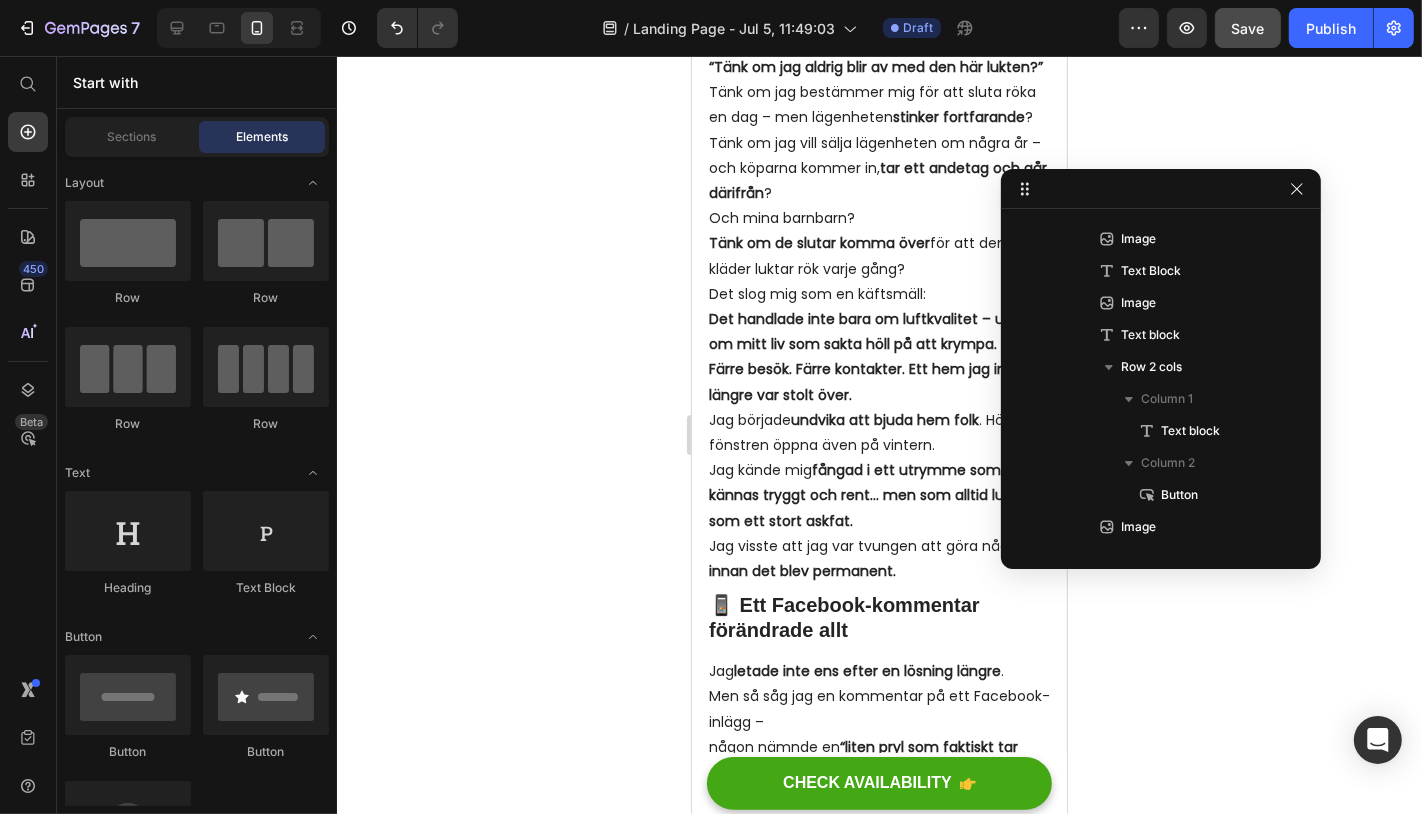 drag, startPoint x: 1334, startPoint y: 83, endPoint x: 1226, endPoint y: 191, distance: 152.73506 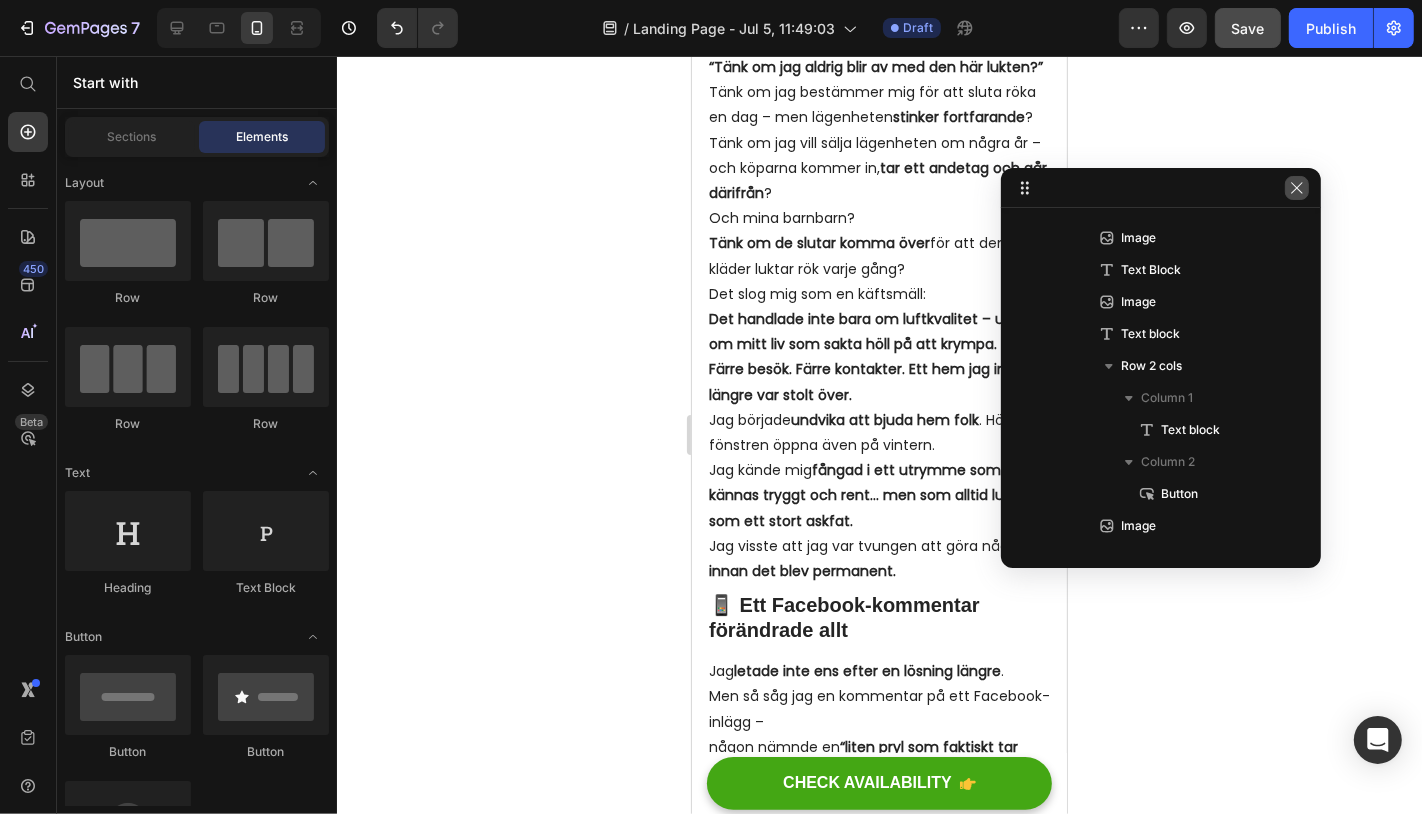 click 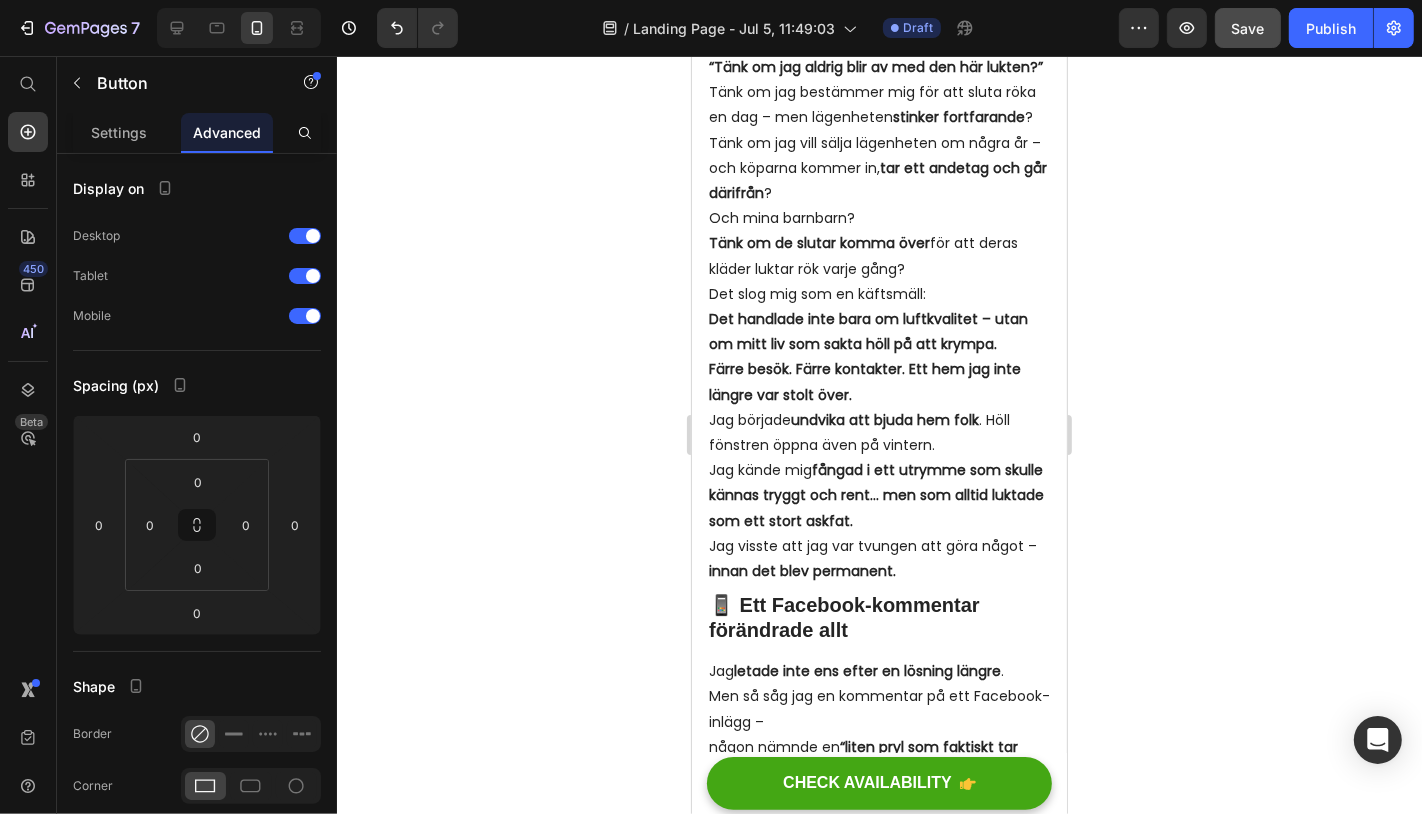 click on "SE TILLGÄNGLIGHETEN" at bounding box center (869, -121) 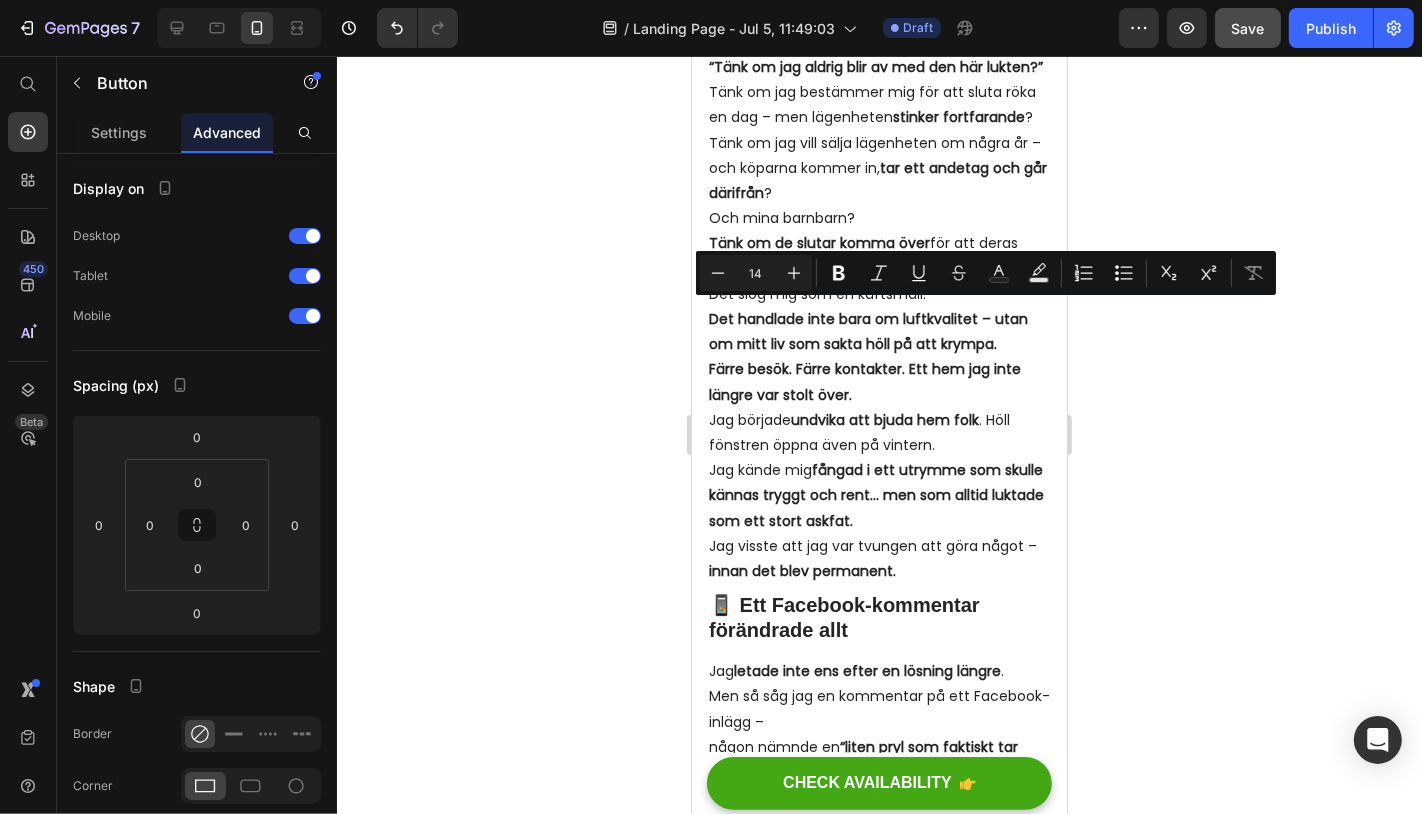 copy on "SE TILLGÄNGLIGHETEN" 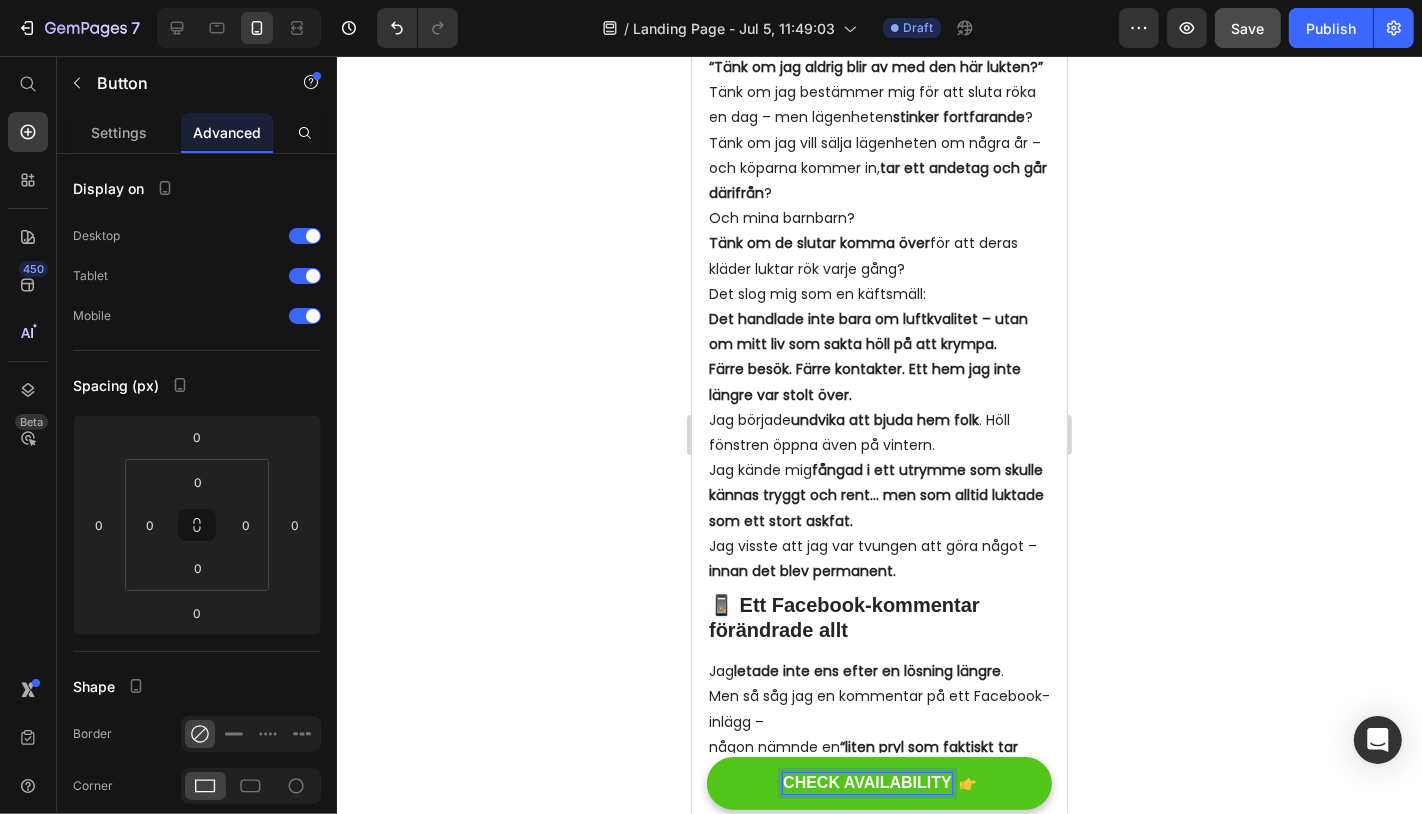 click on "CHECK AVAILABILITY" at bounding box center (866, 782) 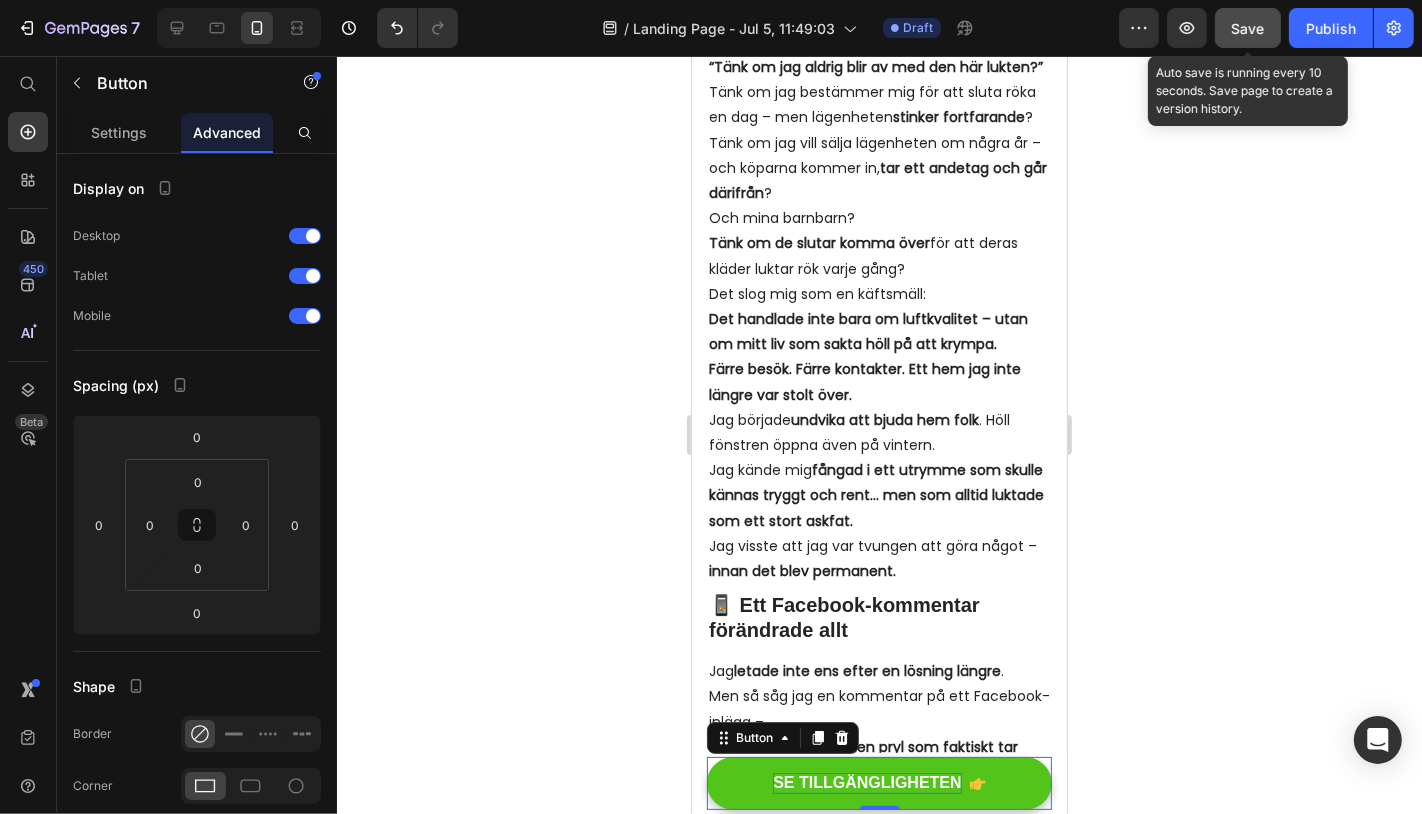 click on "Save" 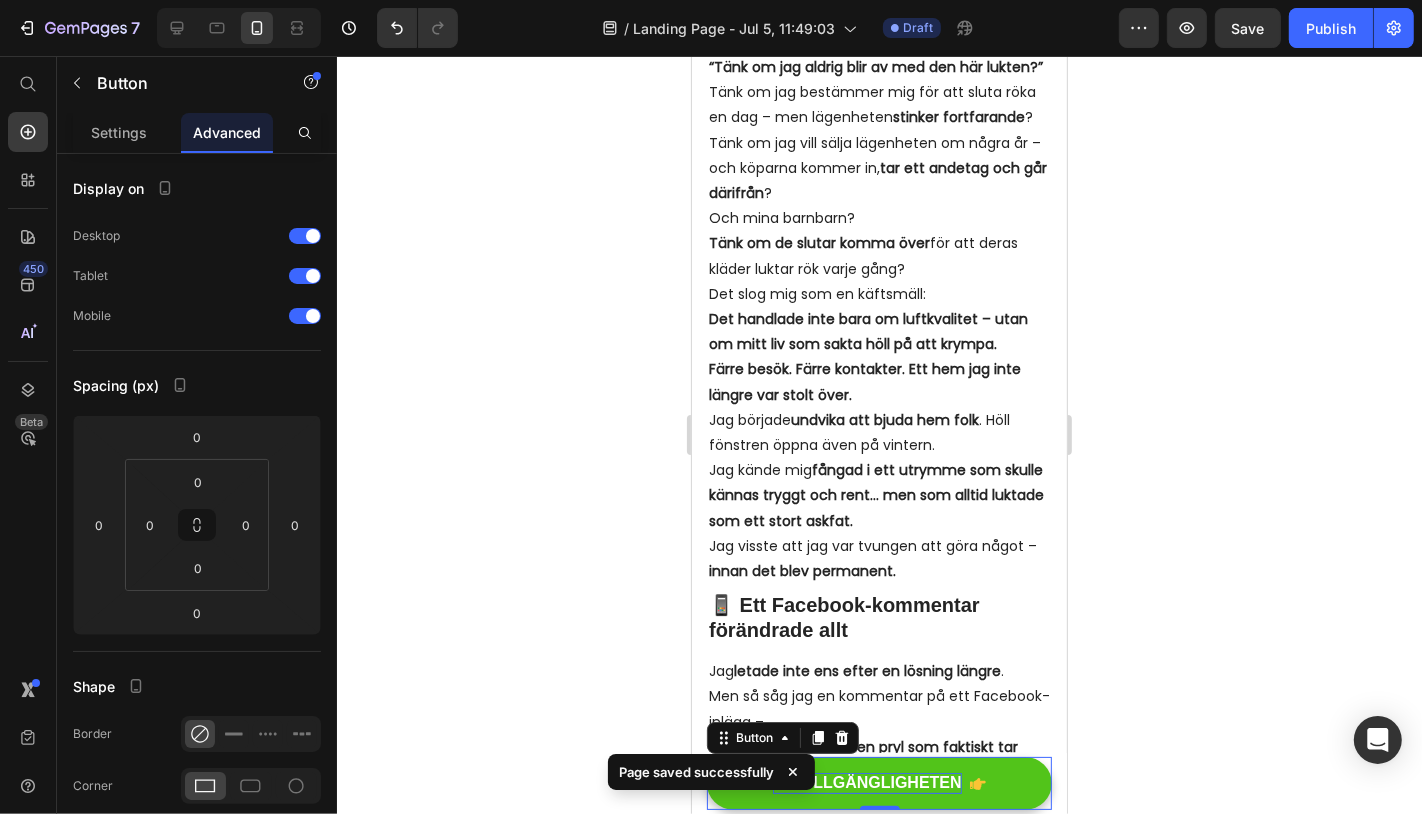 click 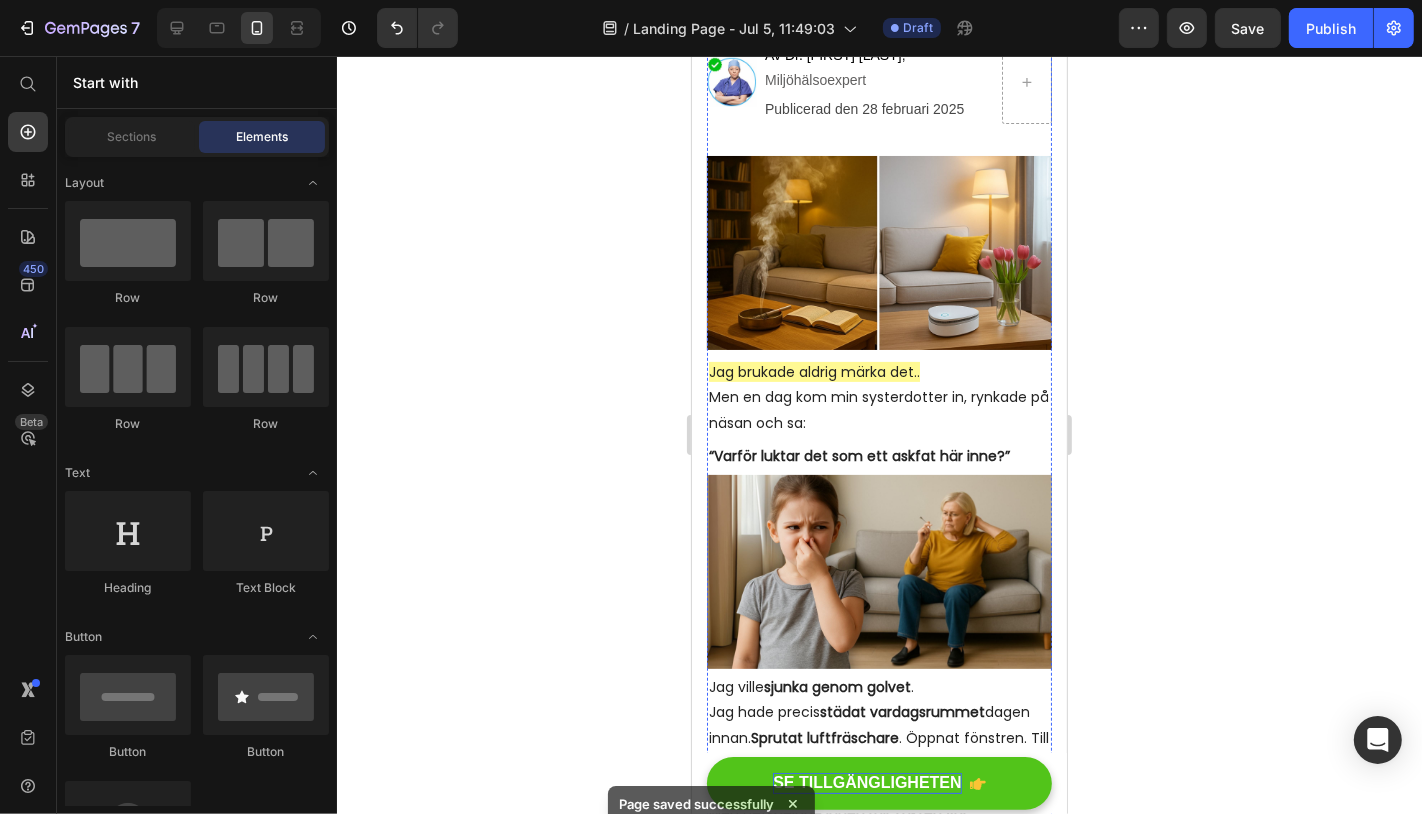 scroll, scrollTop: 0, scrollLeft: 0, axis: both 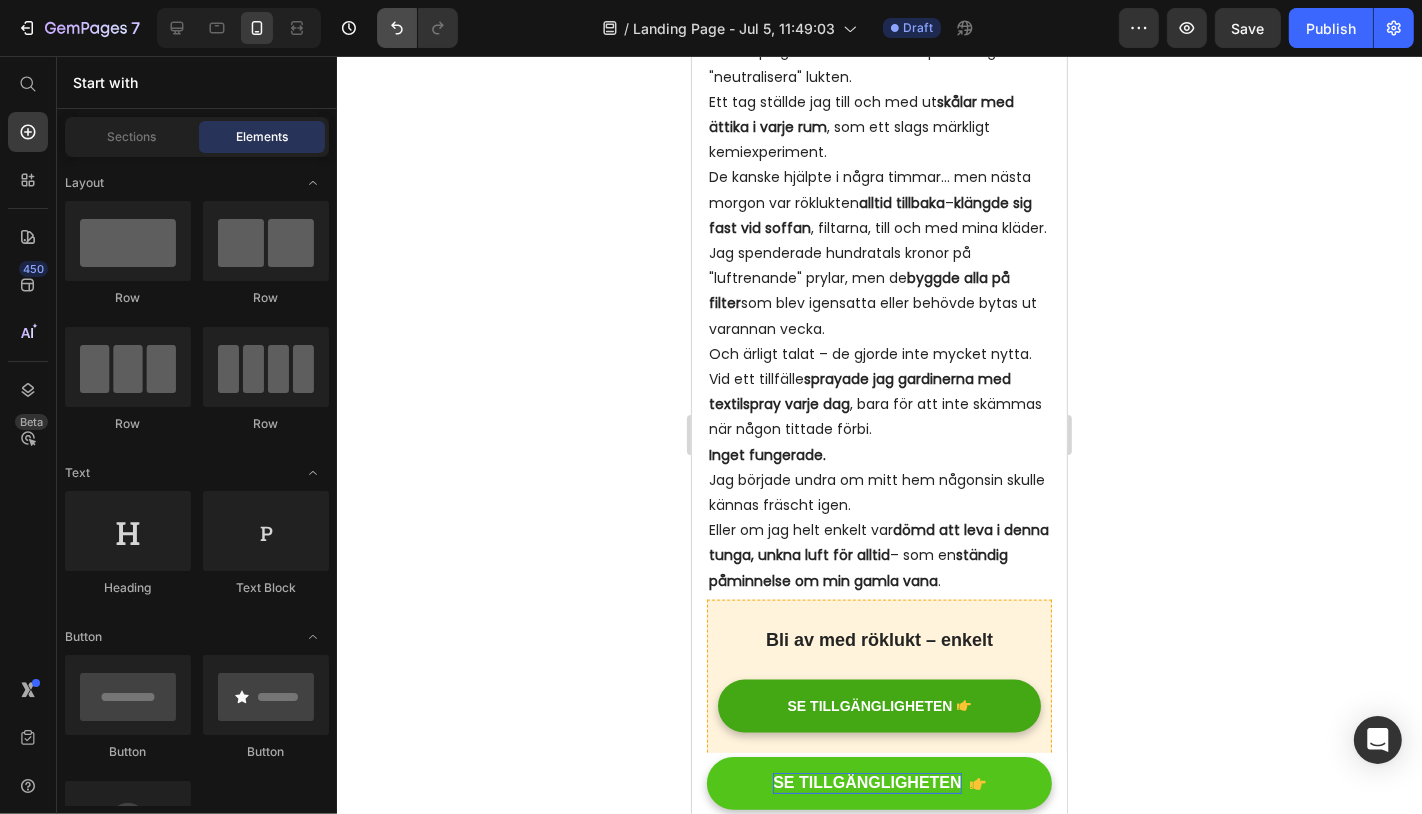 type 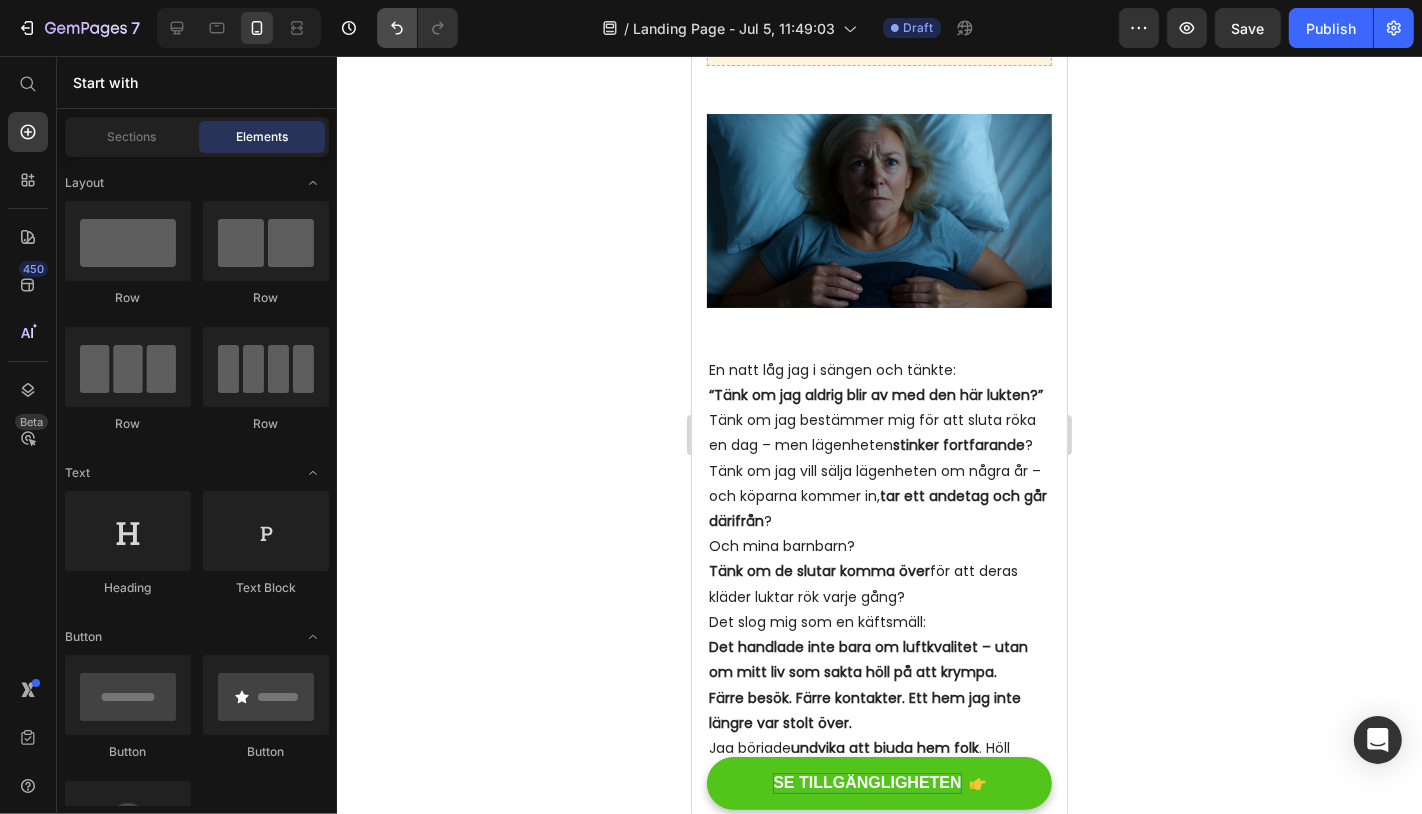 scroll, scrollTop: 2501, scrollLeft: 0, axis: vertical 